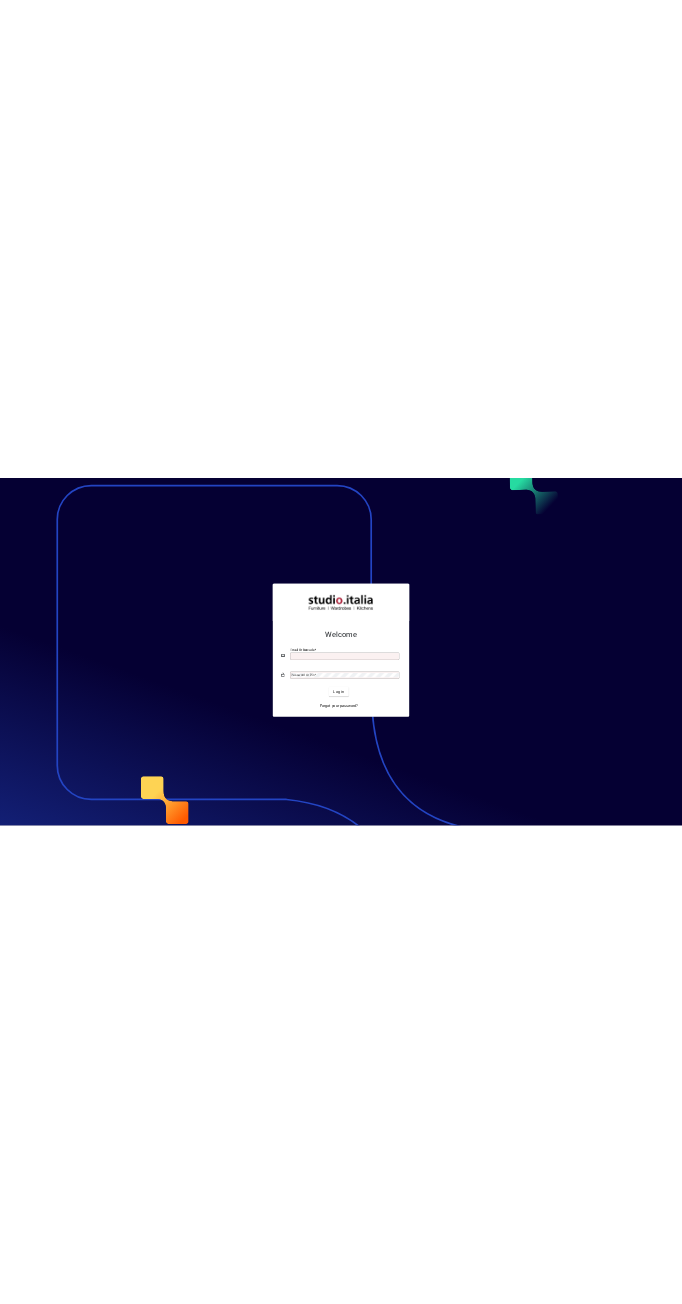 scroll, scrollTop: 0, scrollLeft: 0, axis: both 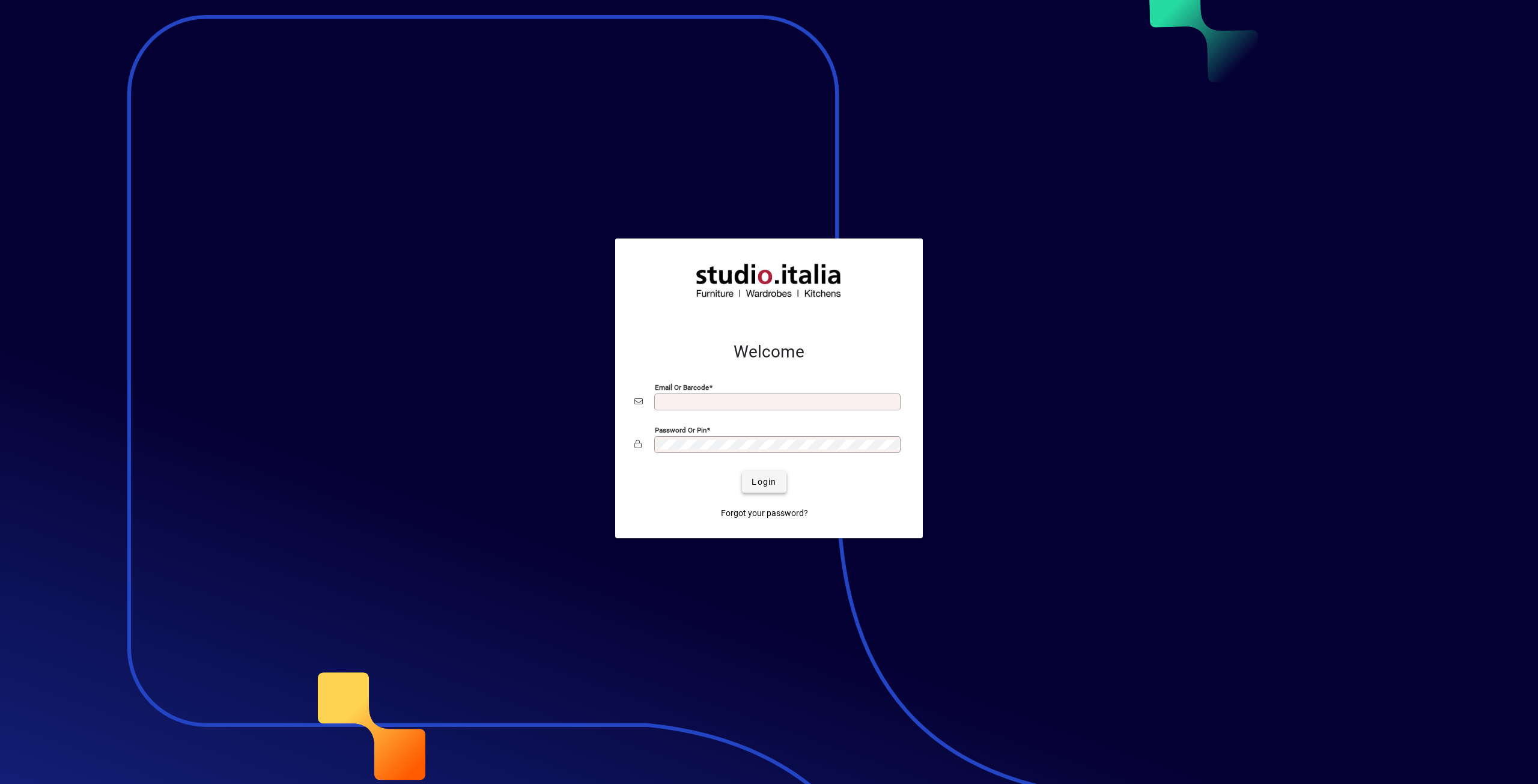 type on "**********" 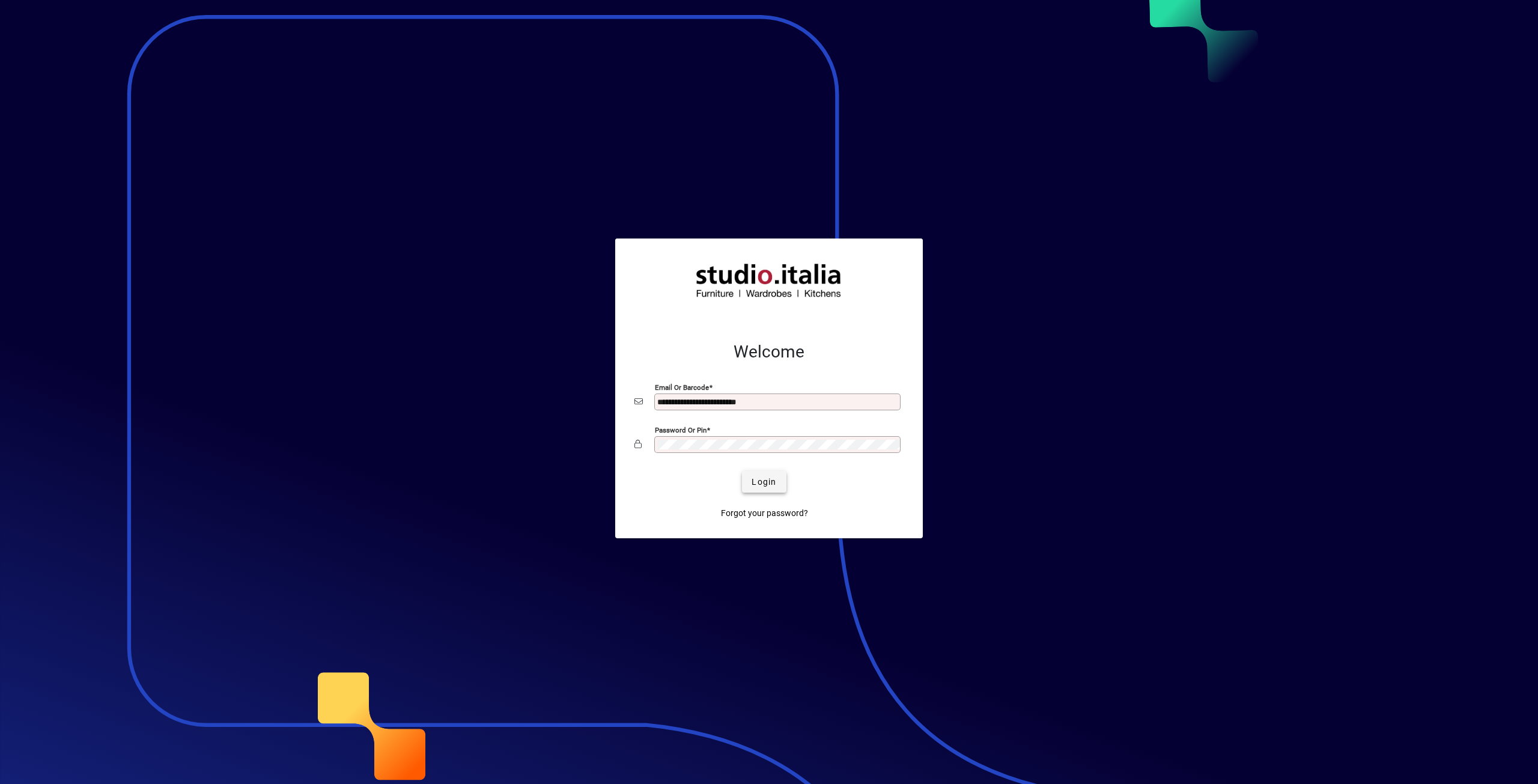 click on "Login" 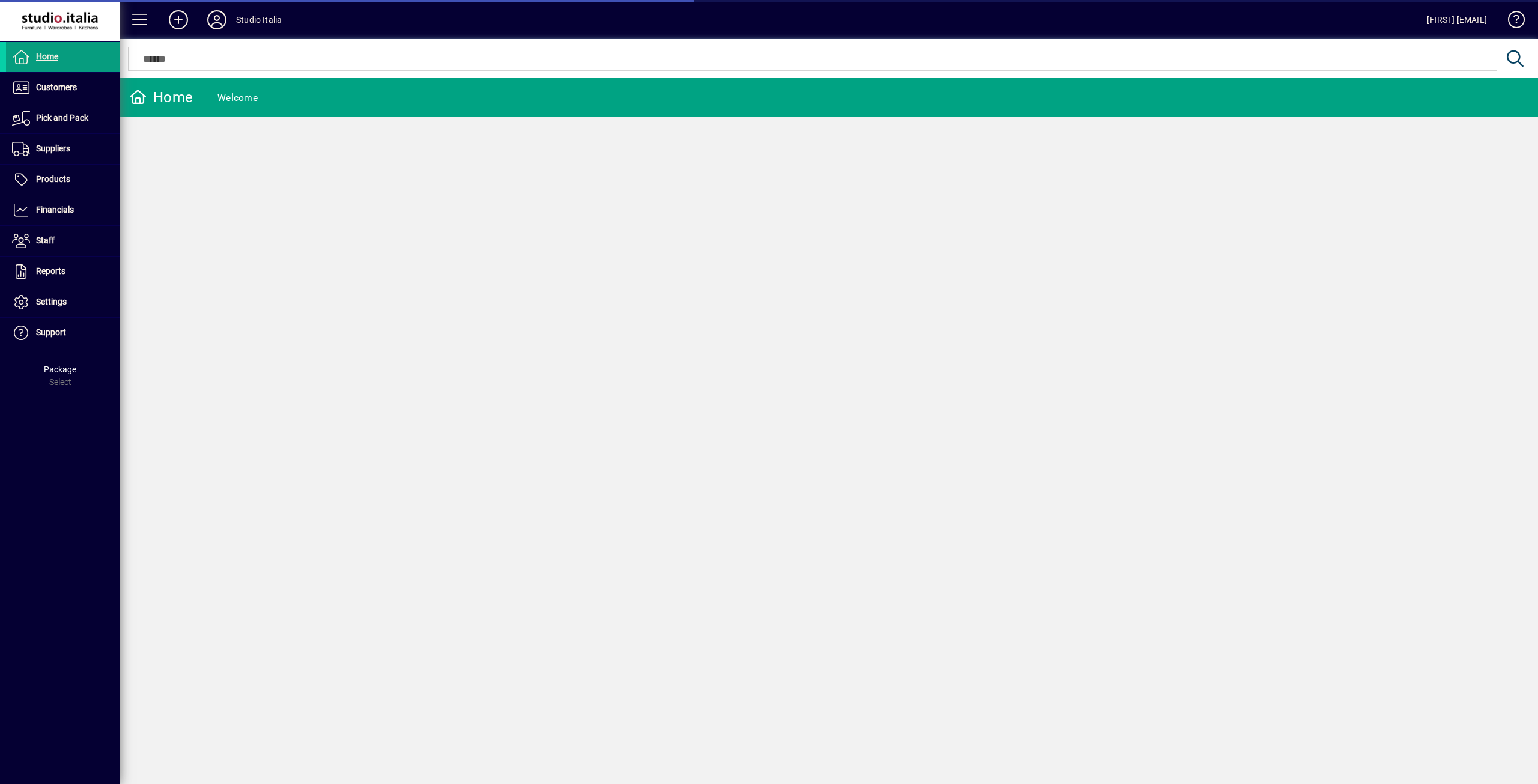 scroll, scrollTop: 0, scrollLeft: 0, axis: both 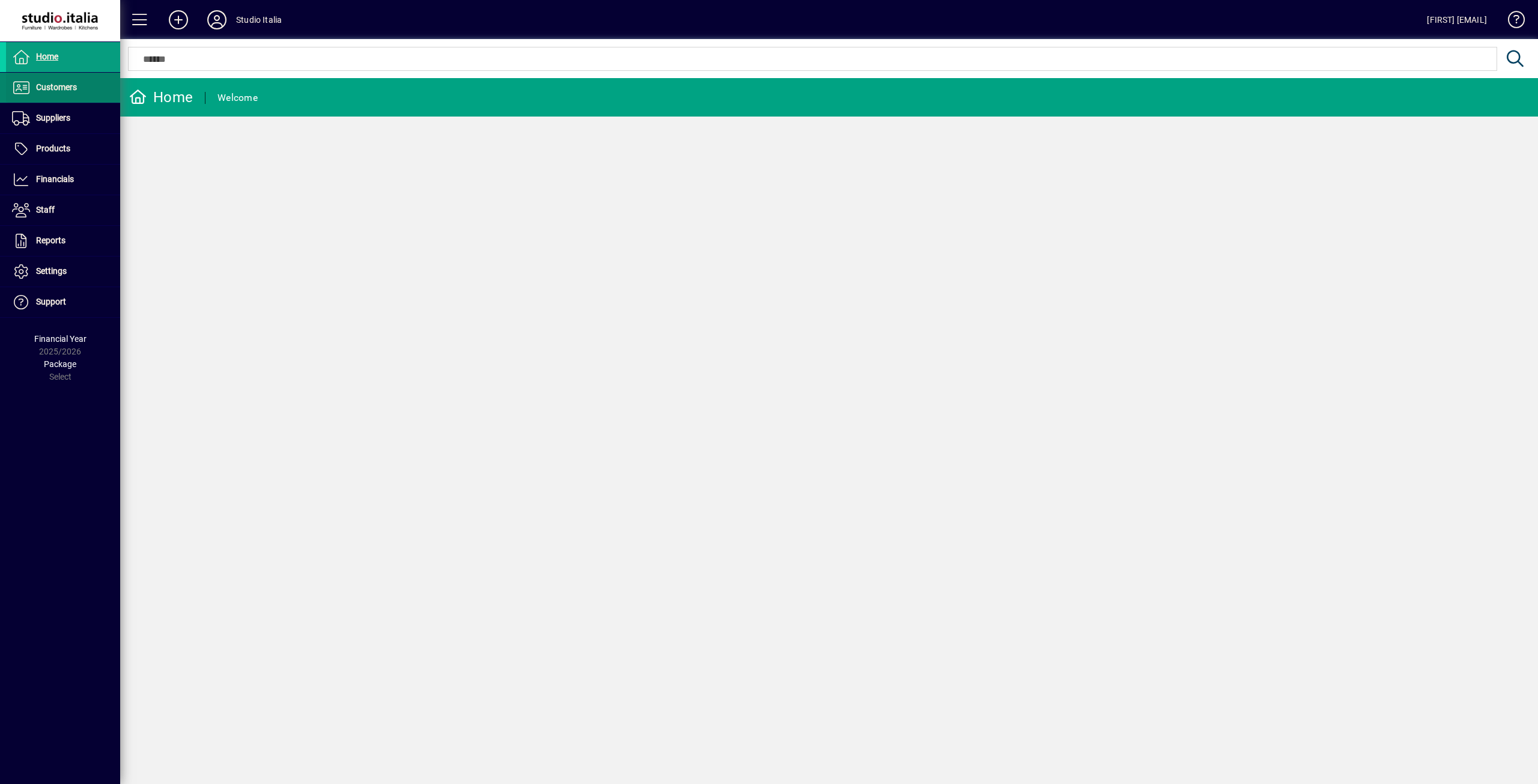 click on "Customers" at bounding box center (56, 87) 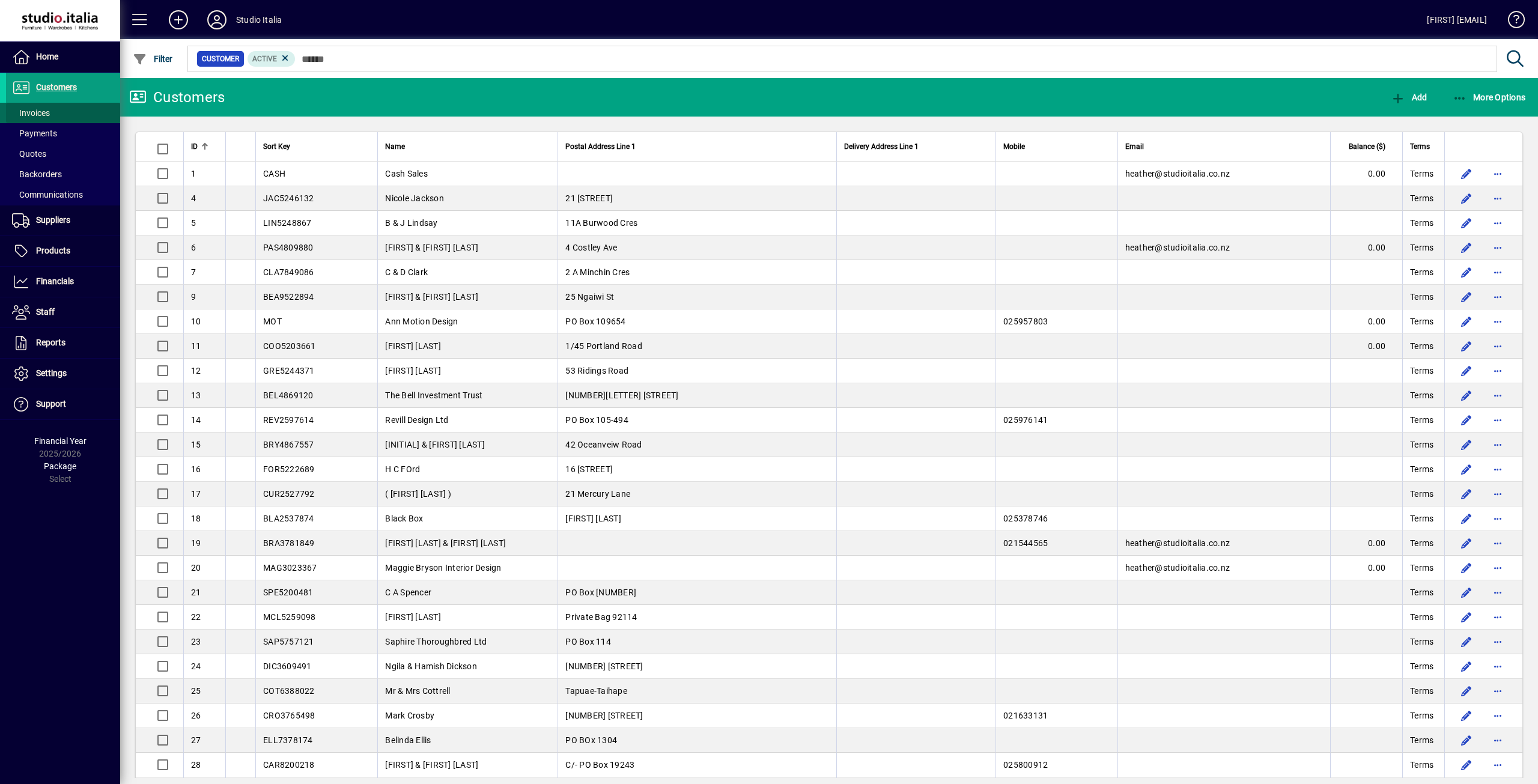 click on "Invoices" at bounding box center [31, 113] 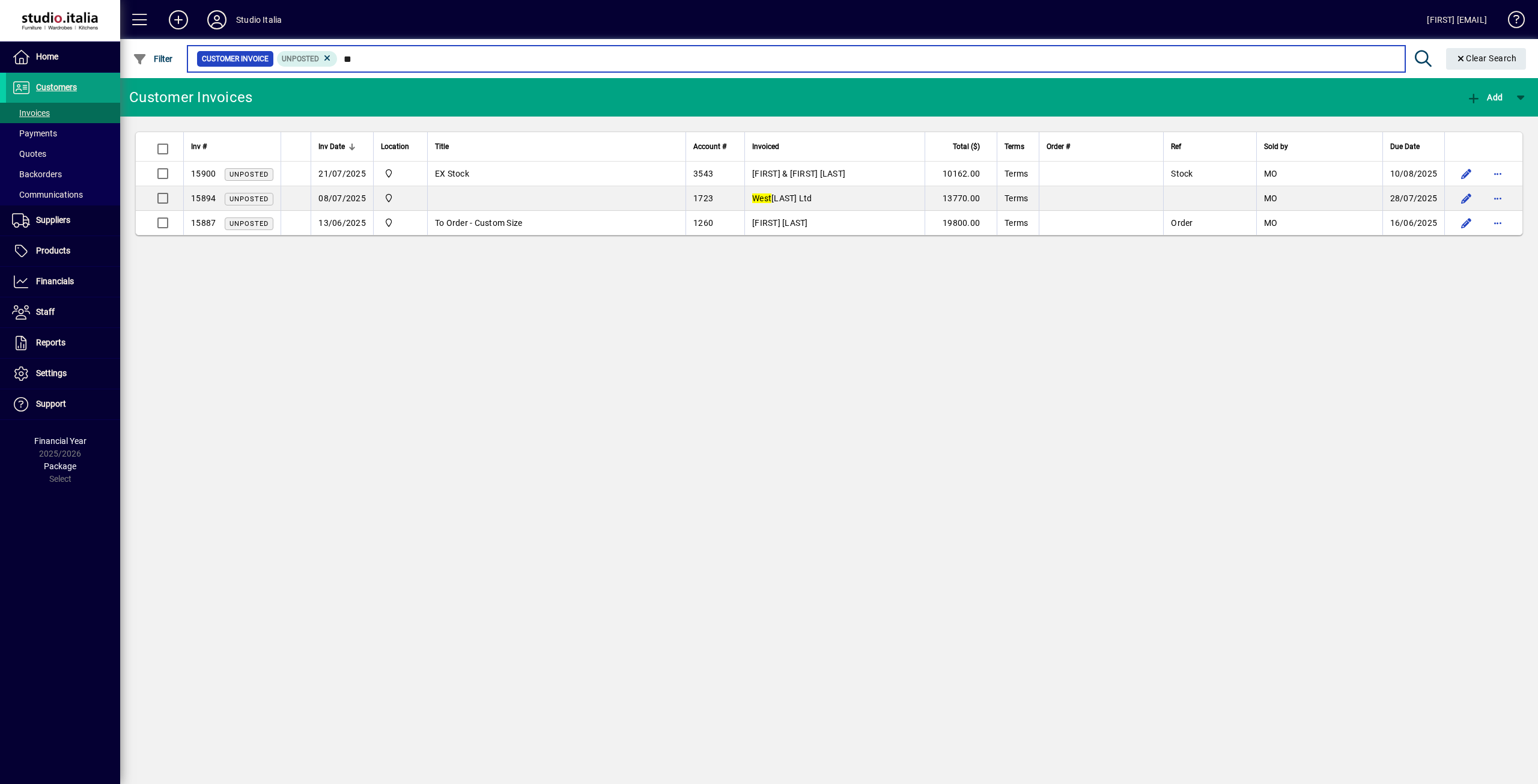 type on "*" 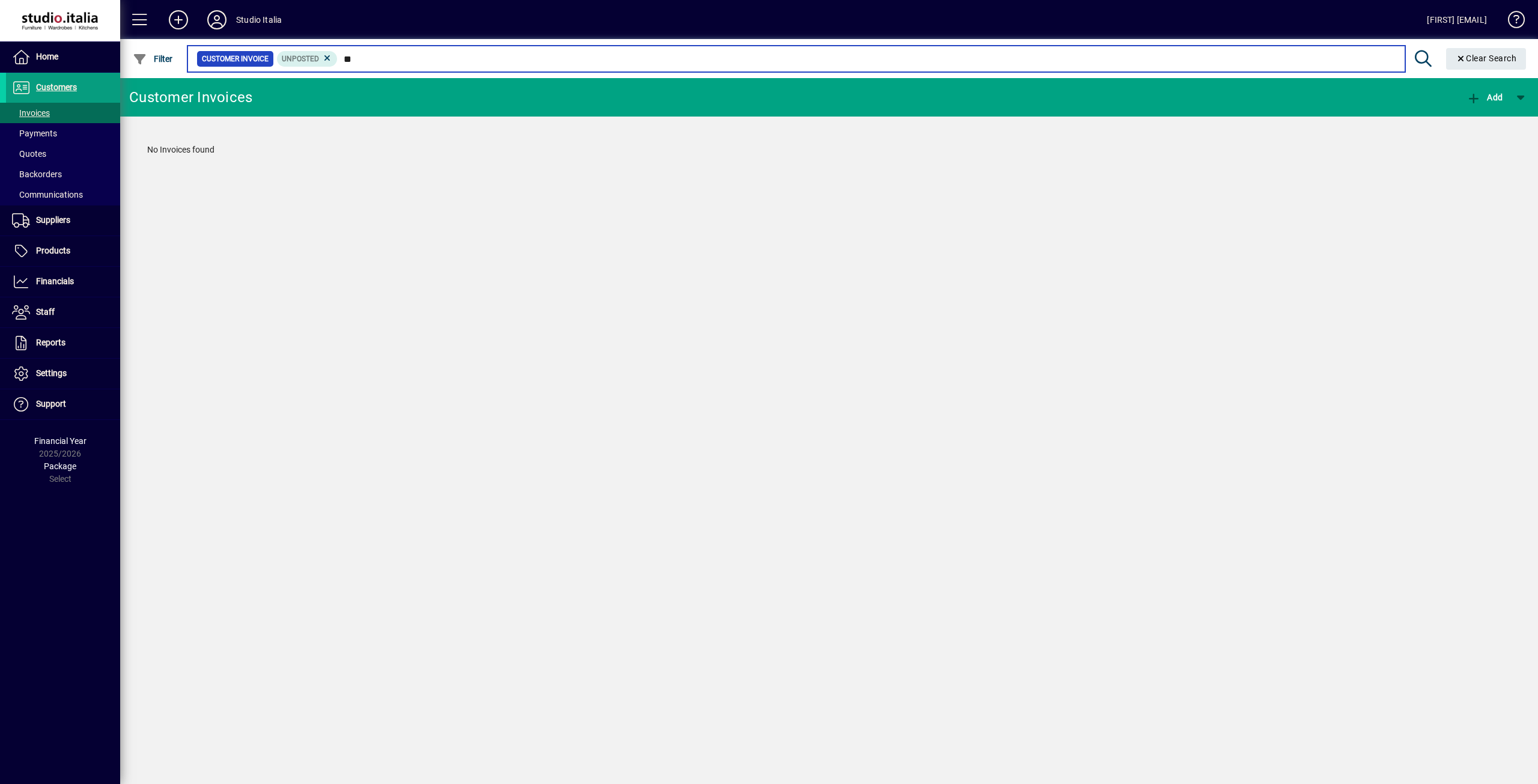 type on "*" 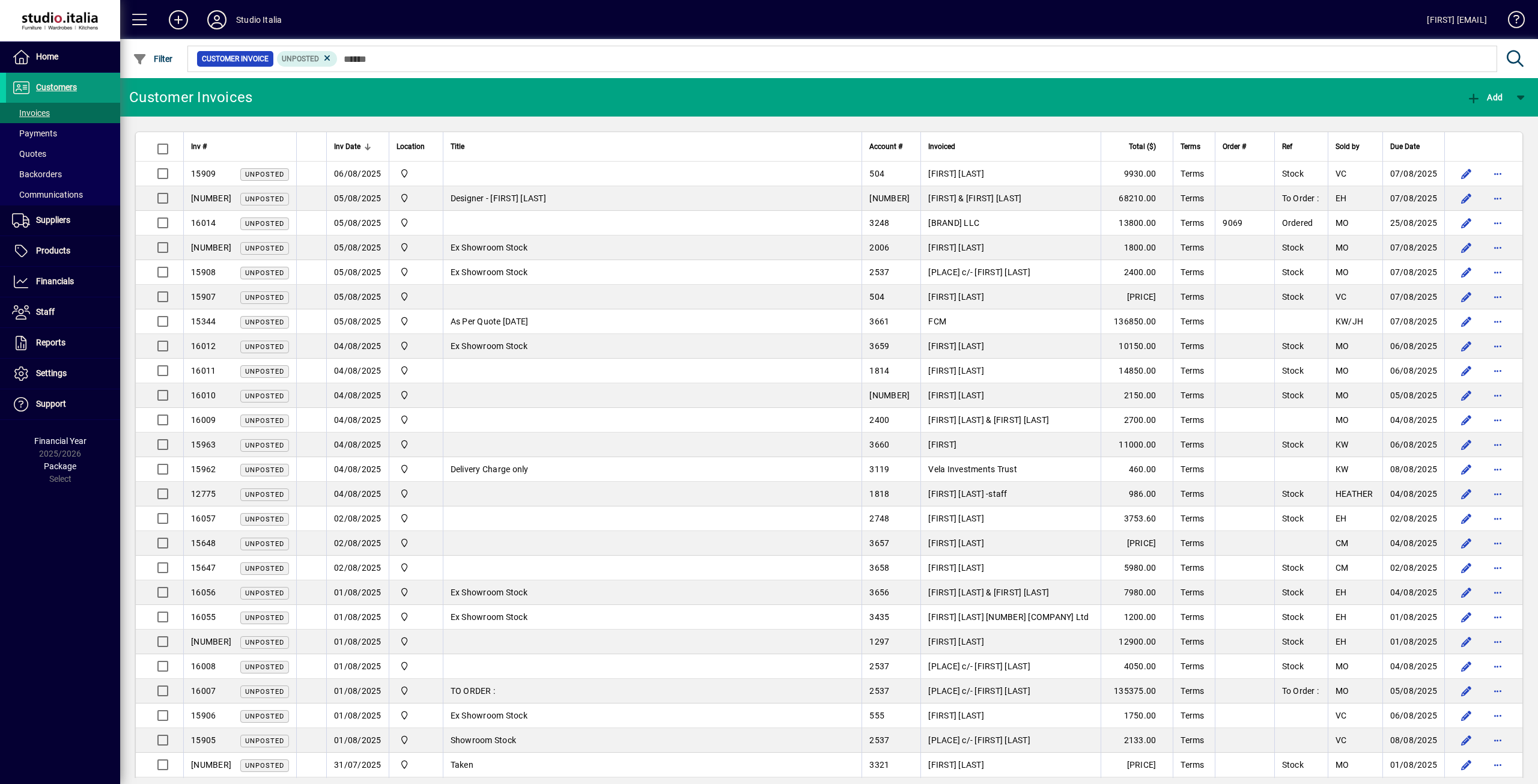 click on "Customers" at bounding box center [56, 87] 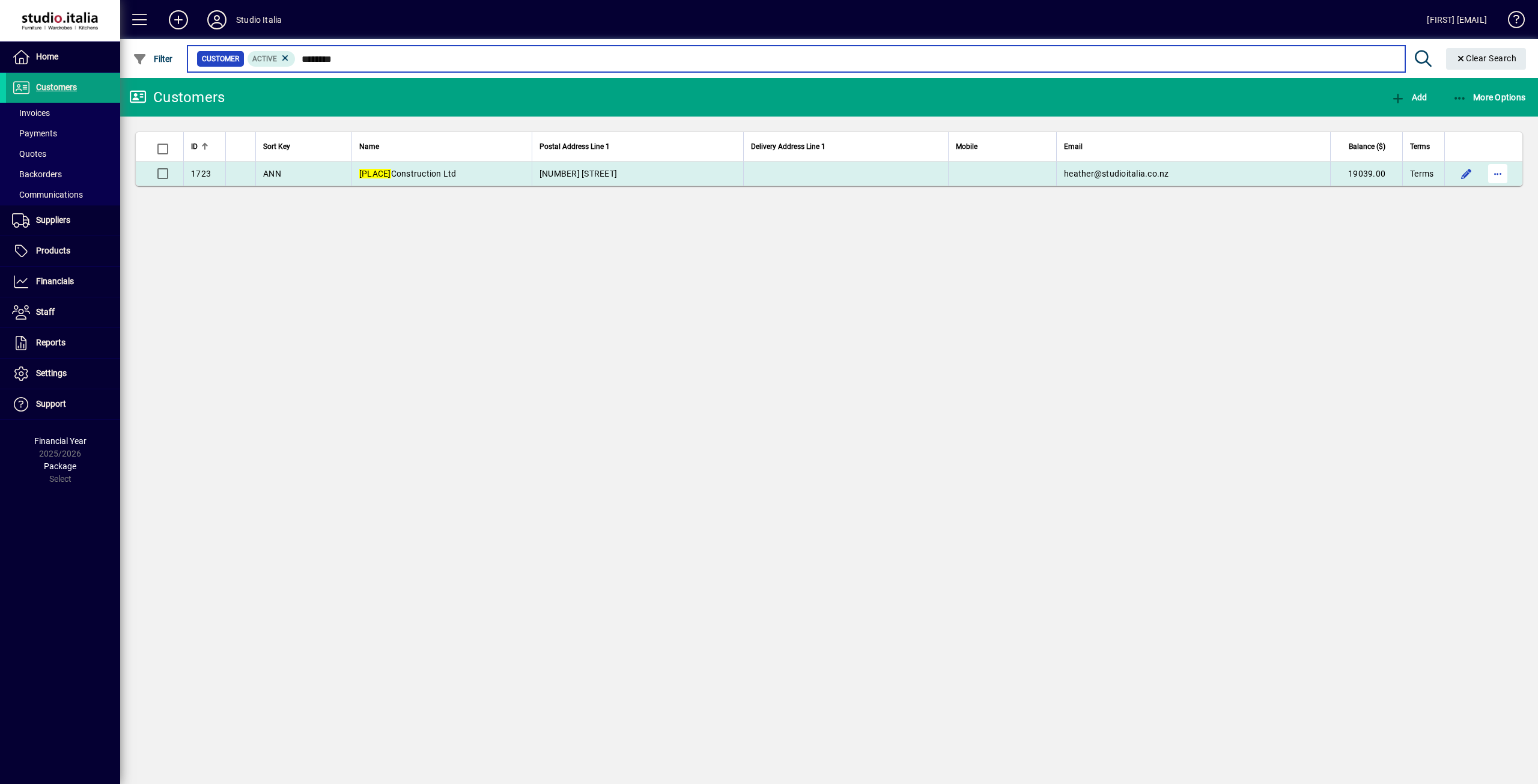 type on "********" 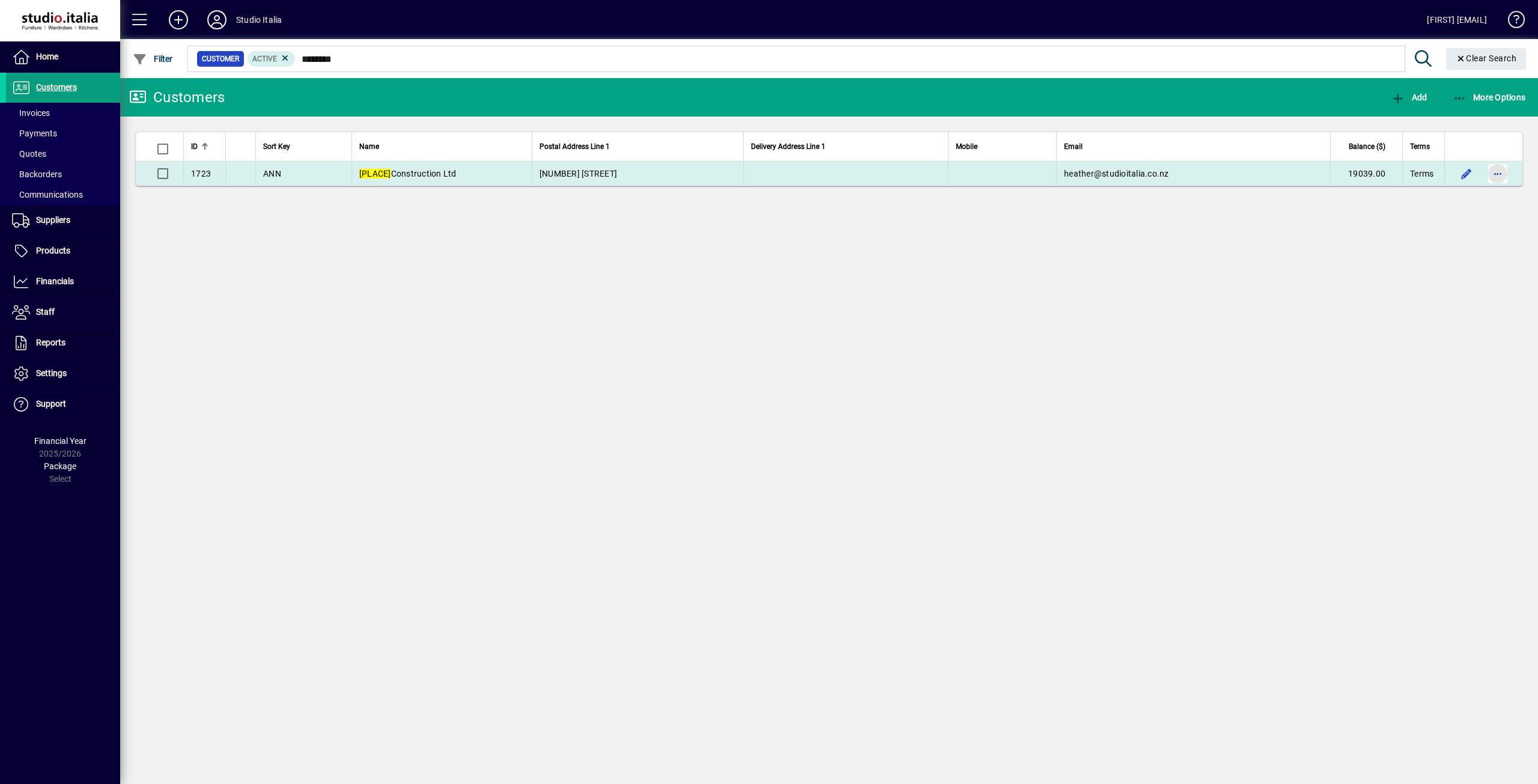 click at bounding box center (1498, 174) 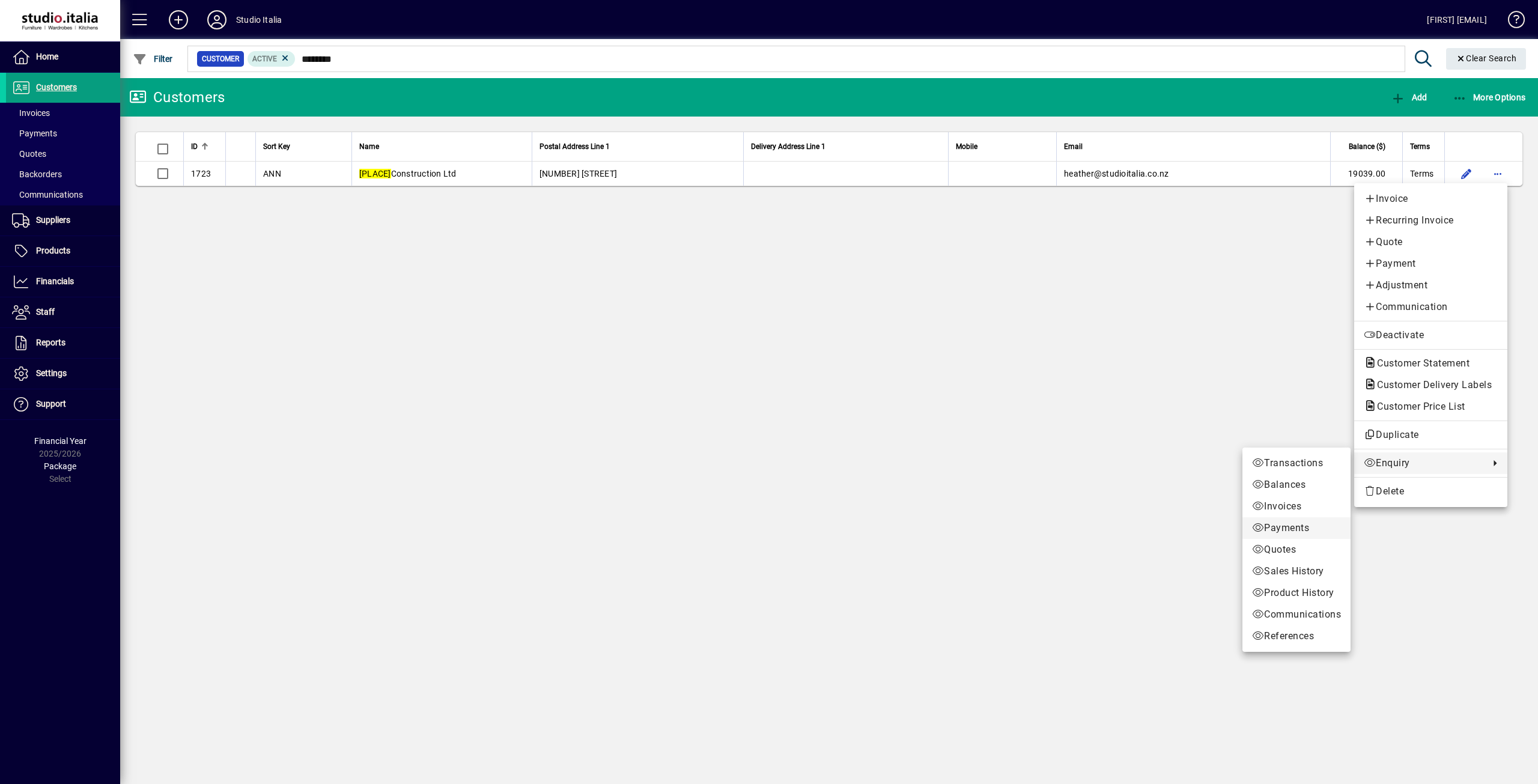 click on "Payments" at bounding box center [1296, 528] 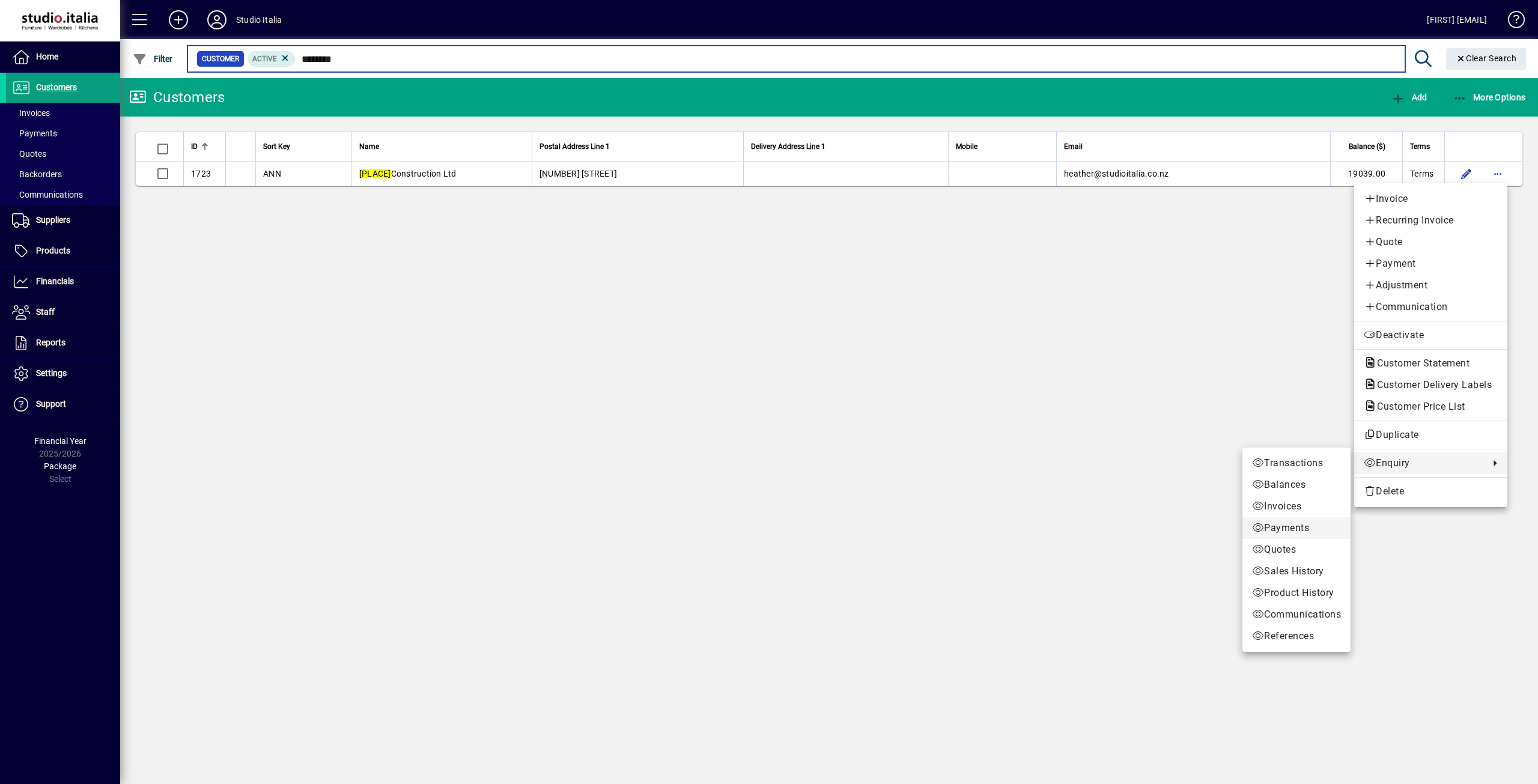 type 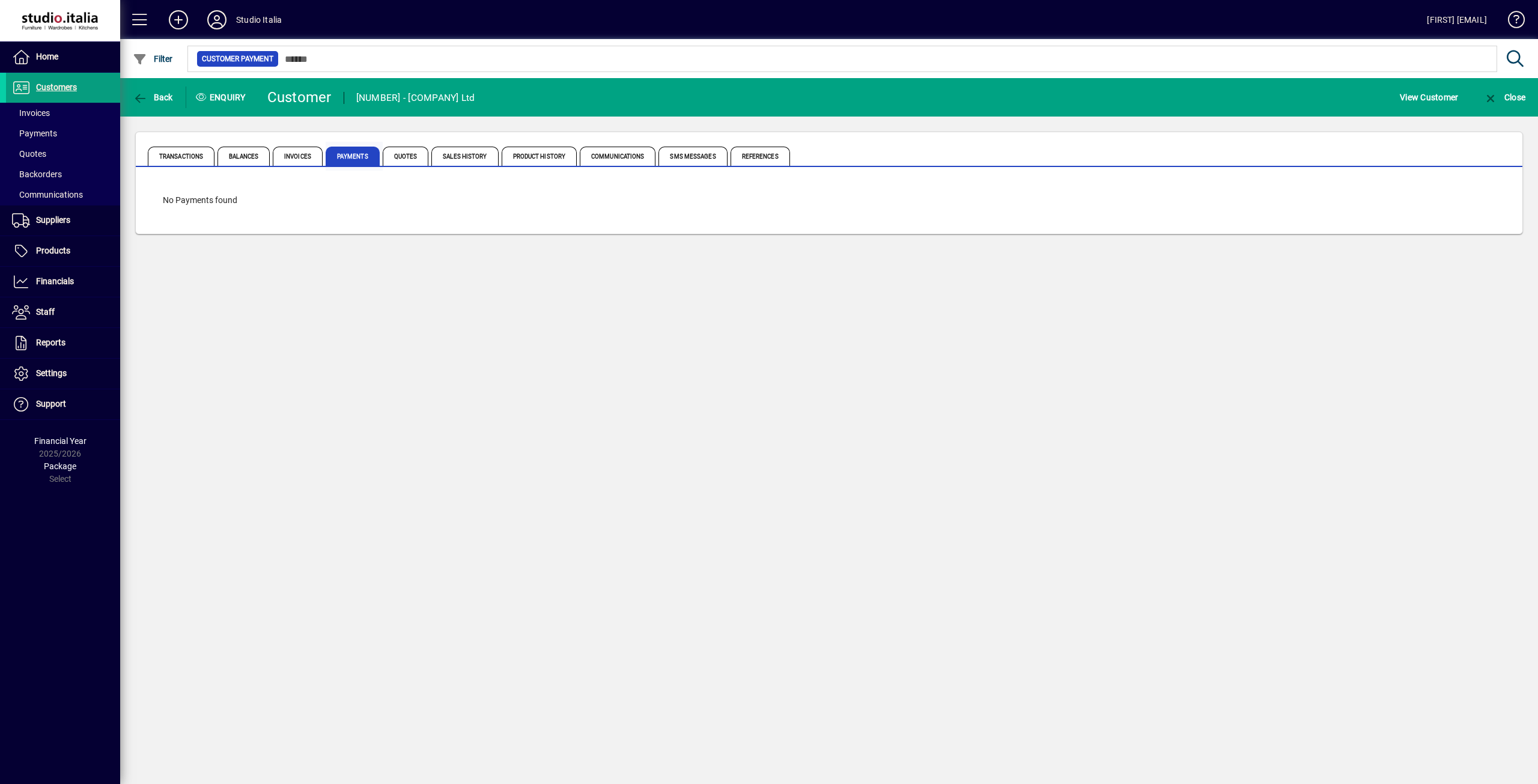 click on "Payments" at bounding box center [353, 156] 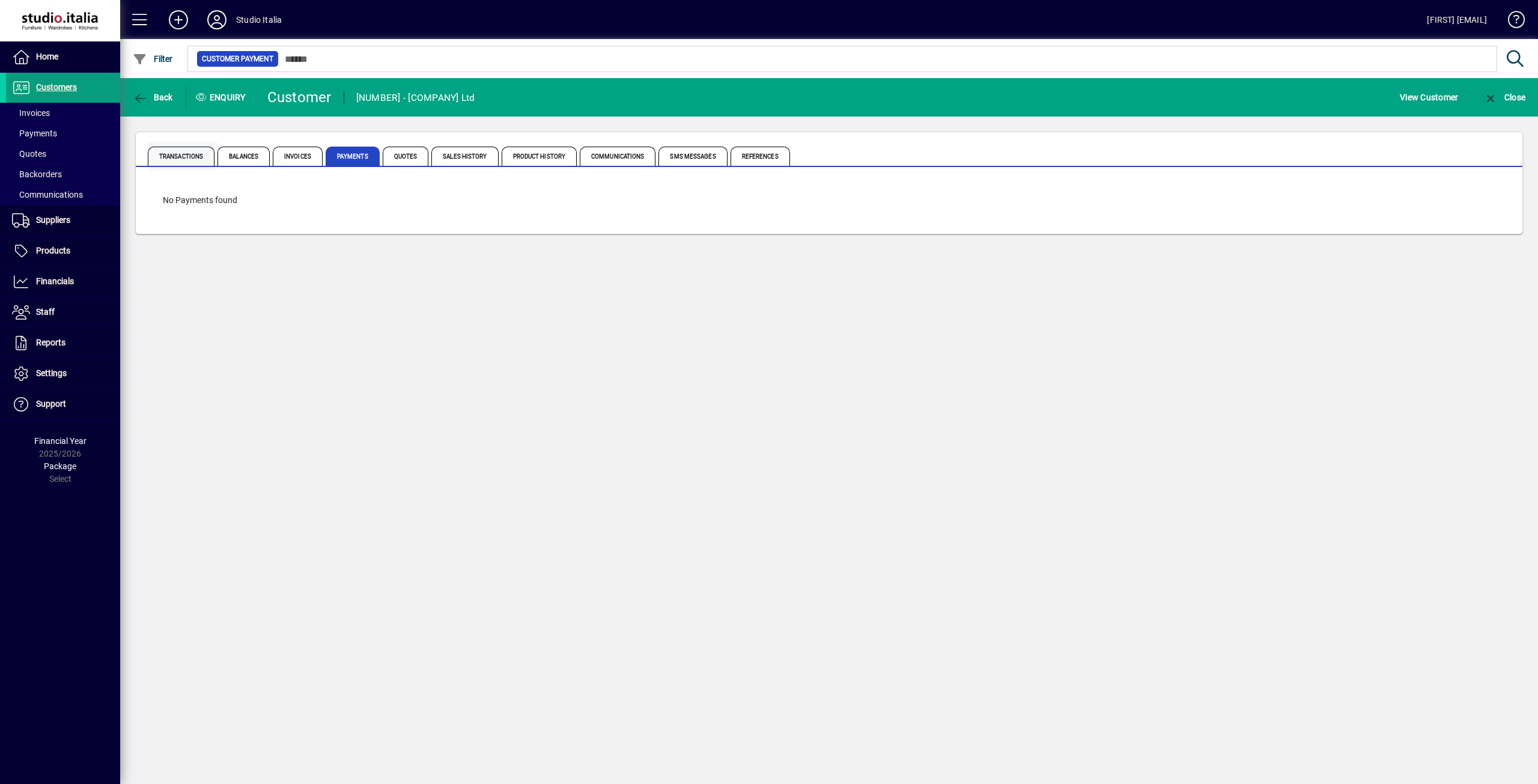click on "Transactions" at bounding box center (181, 156) 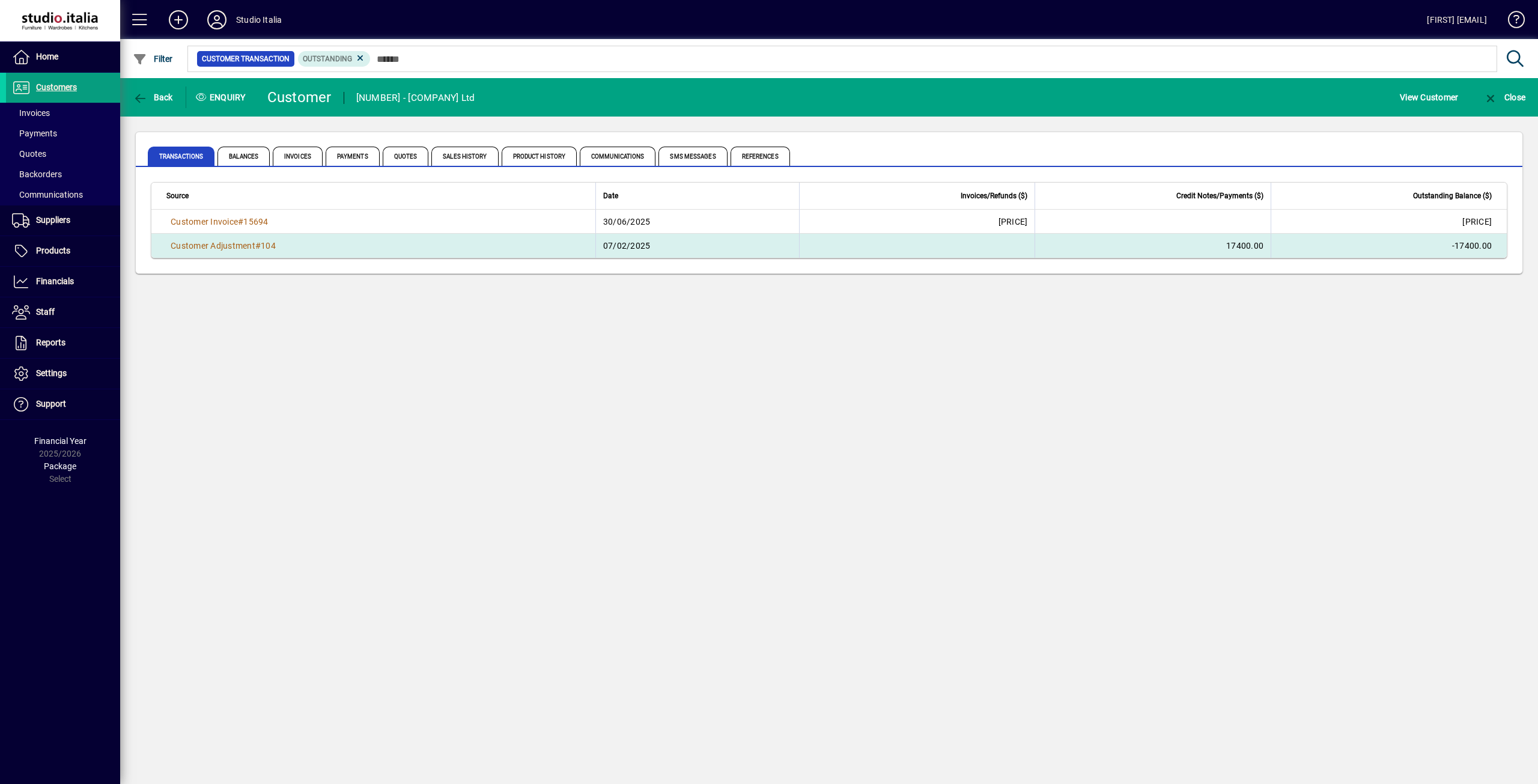 click on "Customer Adjustment # 104" at bounding box center (373, 246) 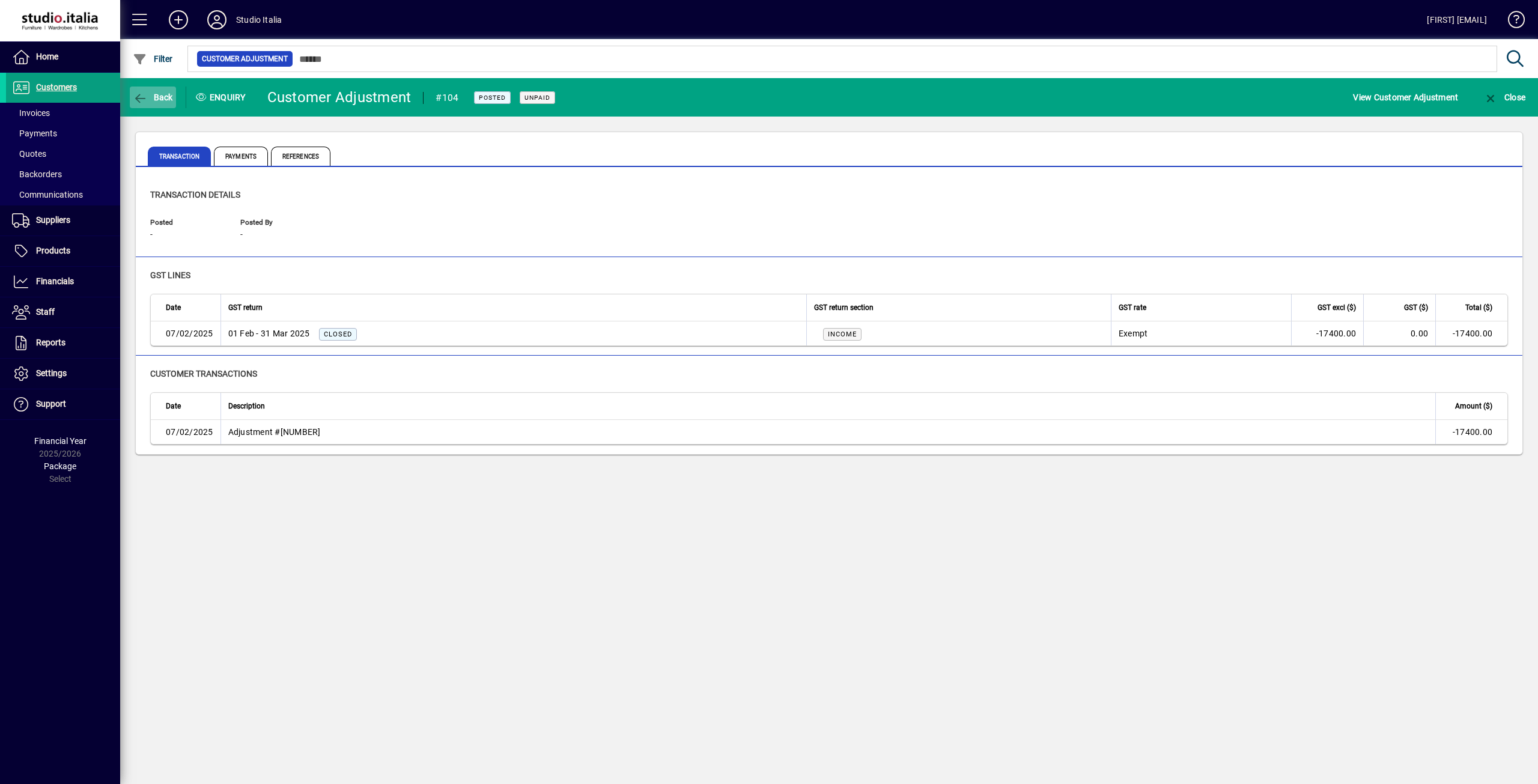 click 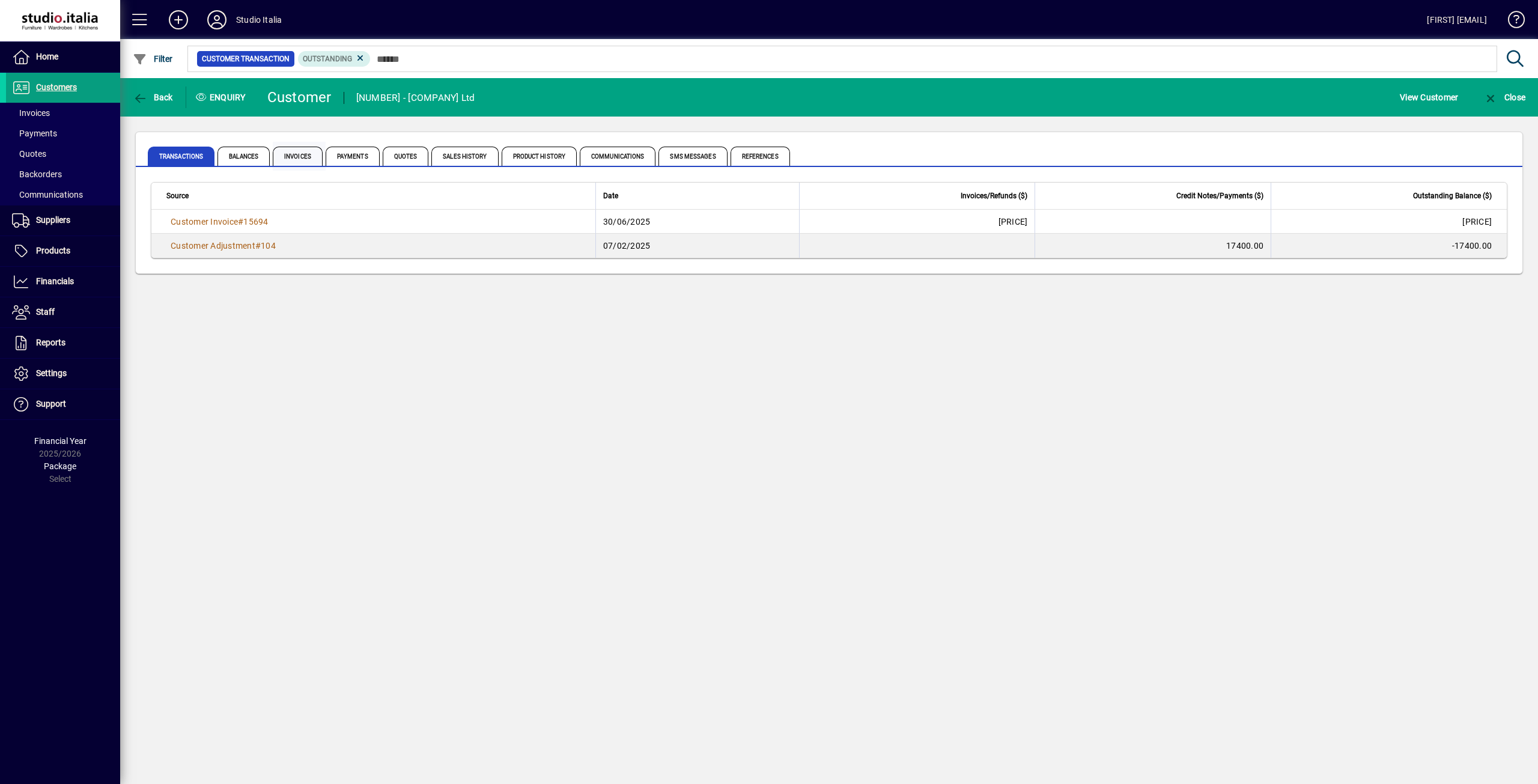 click on "Invoices" at bounding box center (297, 156) 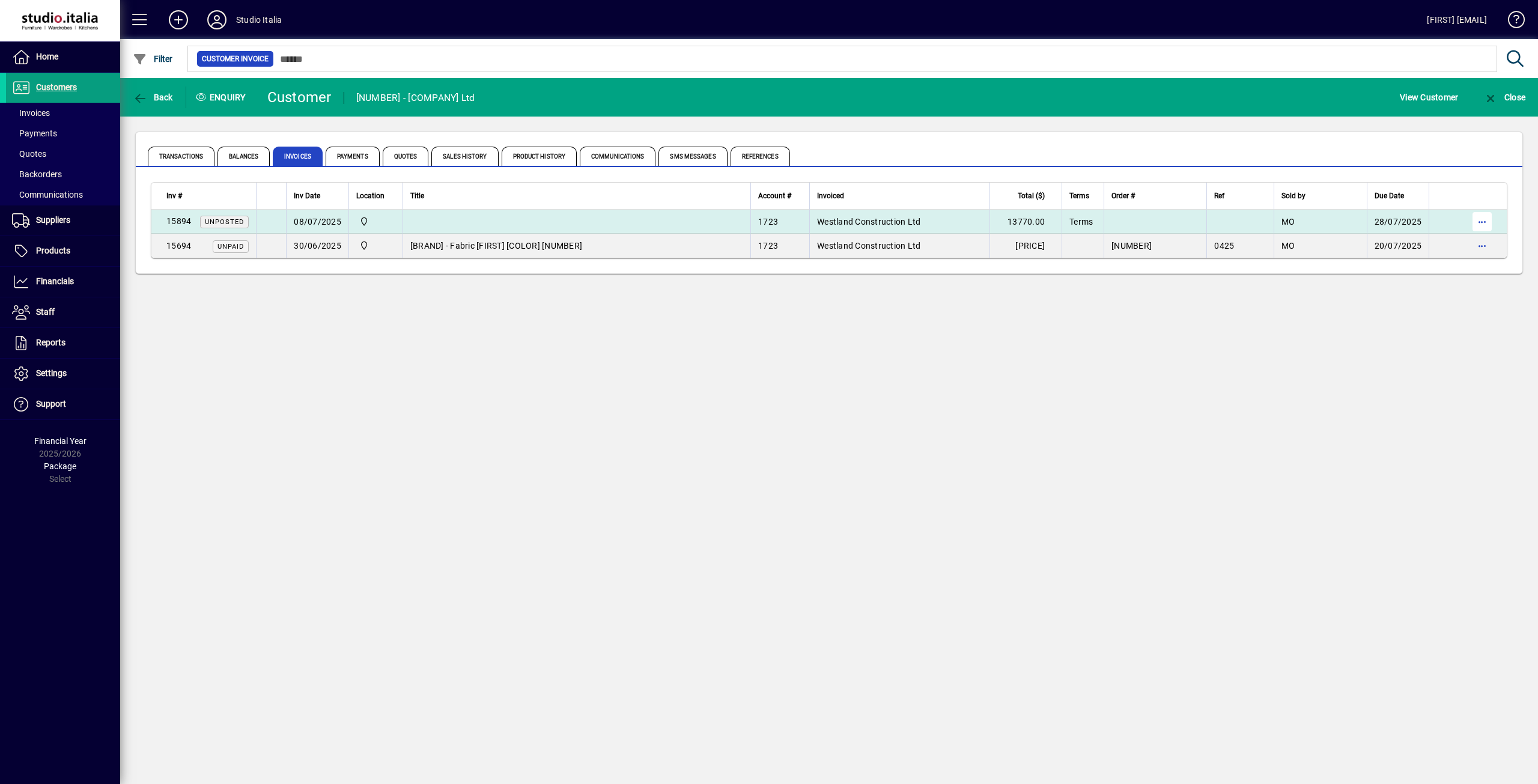 click at bounding box center (1482, 222) 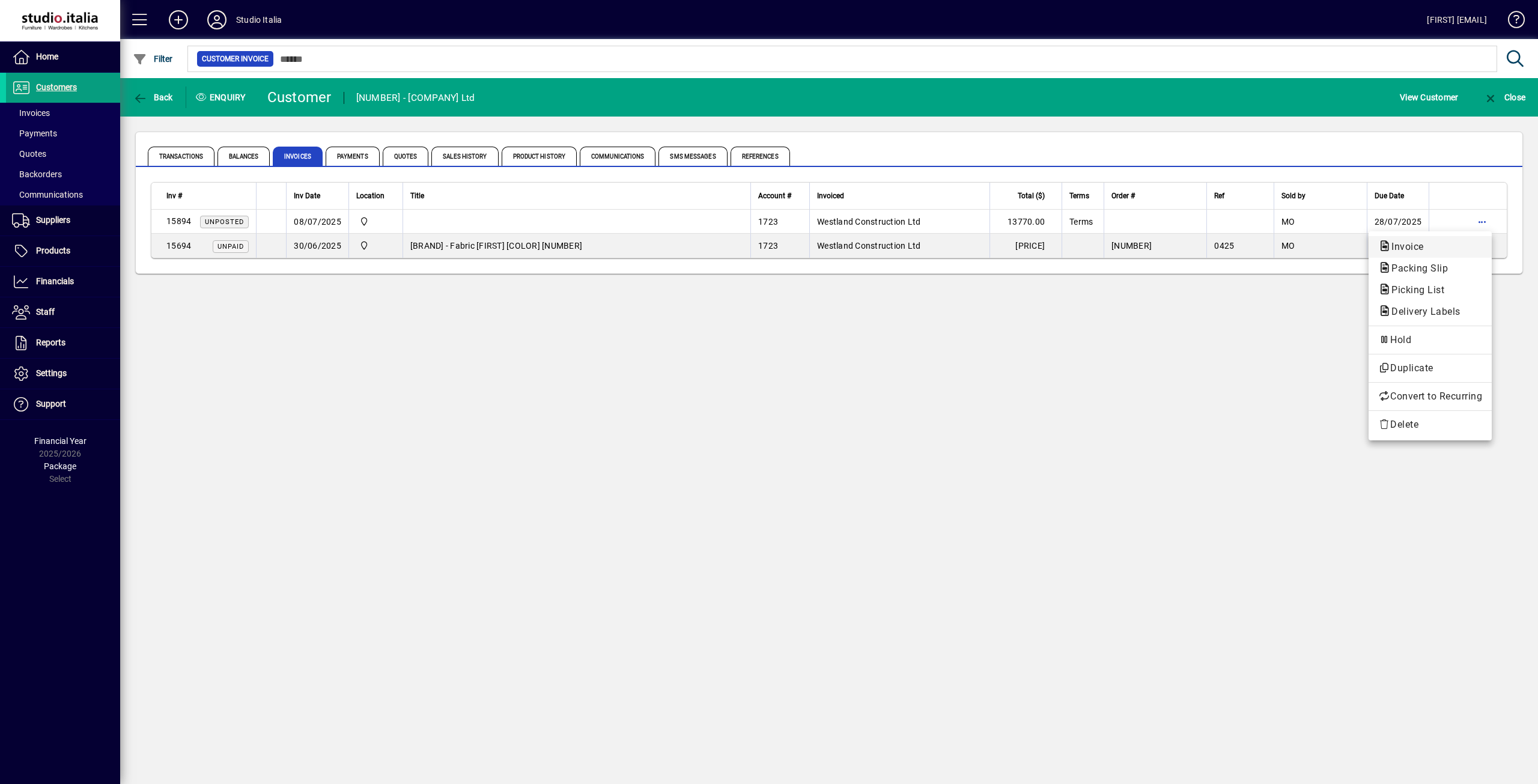 click on "Invoice" at bounding box center [1416, 268] 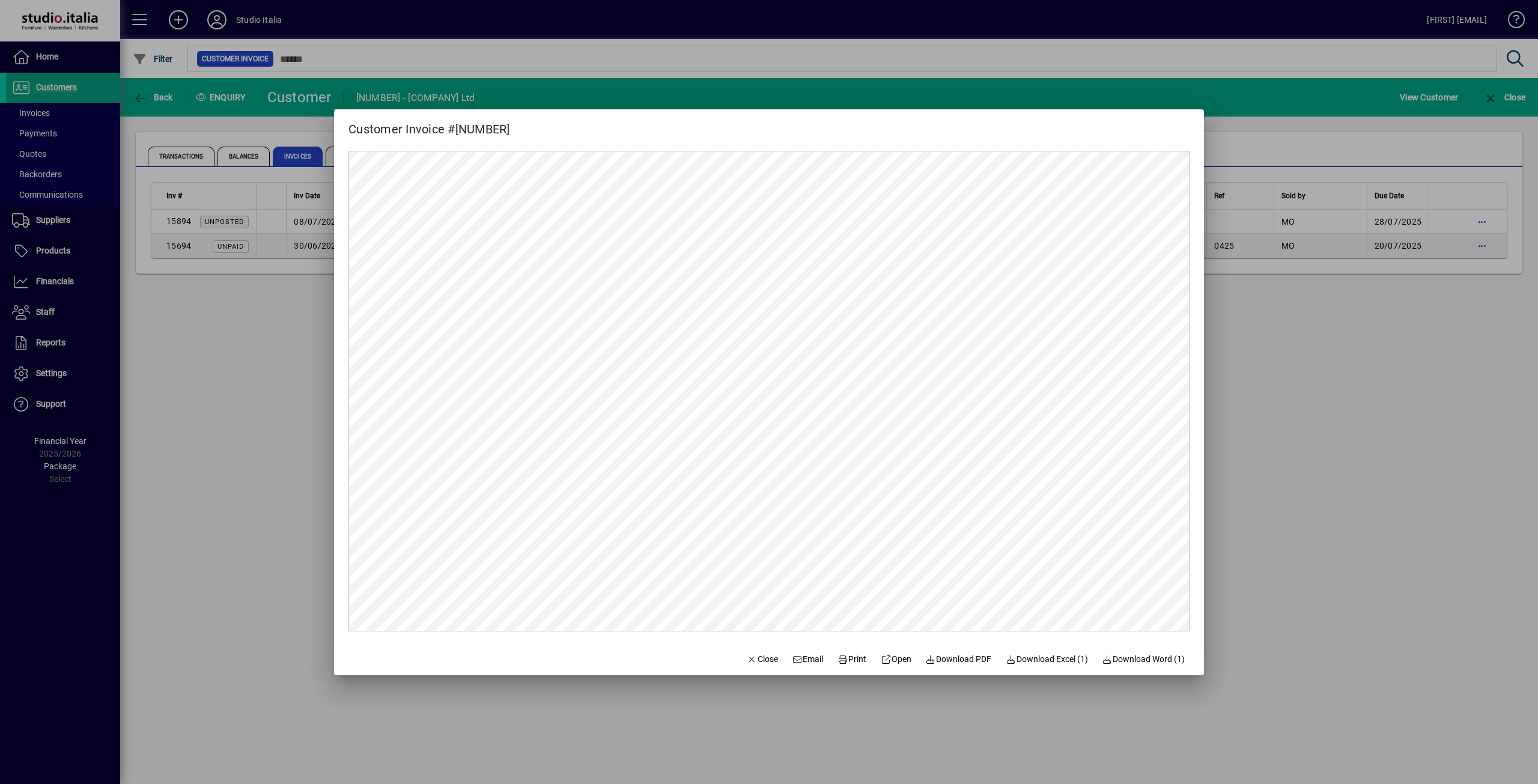 scroll, scrollTop: 0, scrollLeft: 0, axis: both 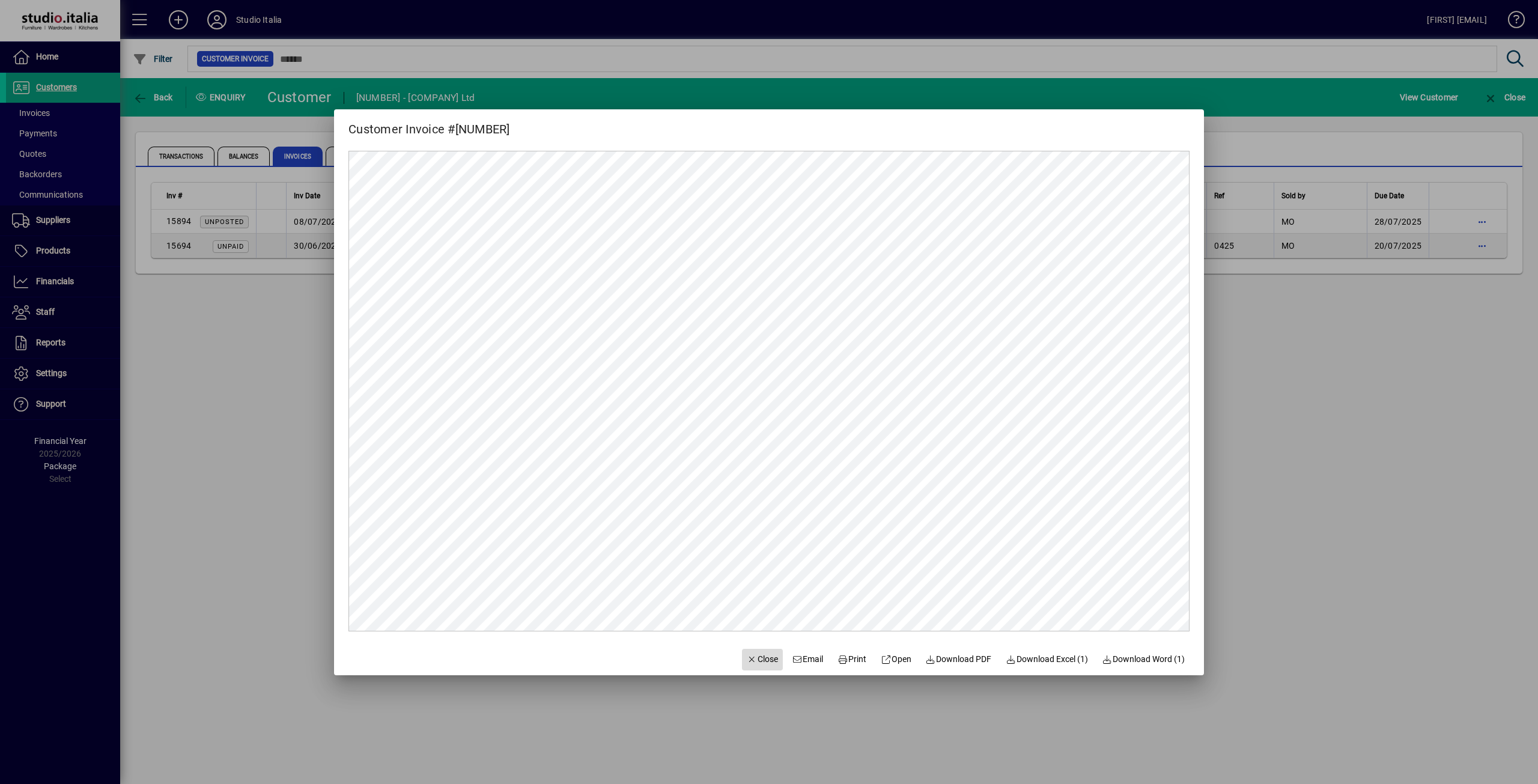 click on "Close" 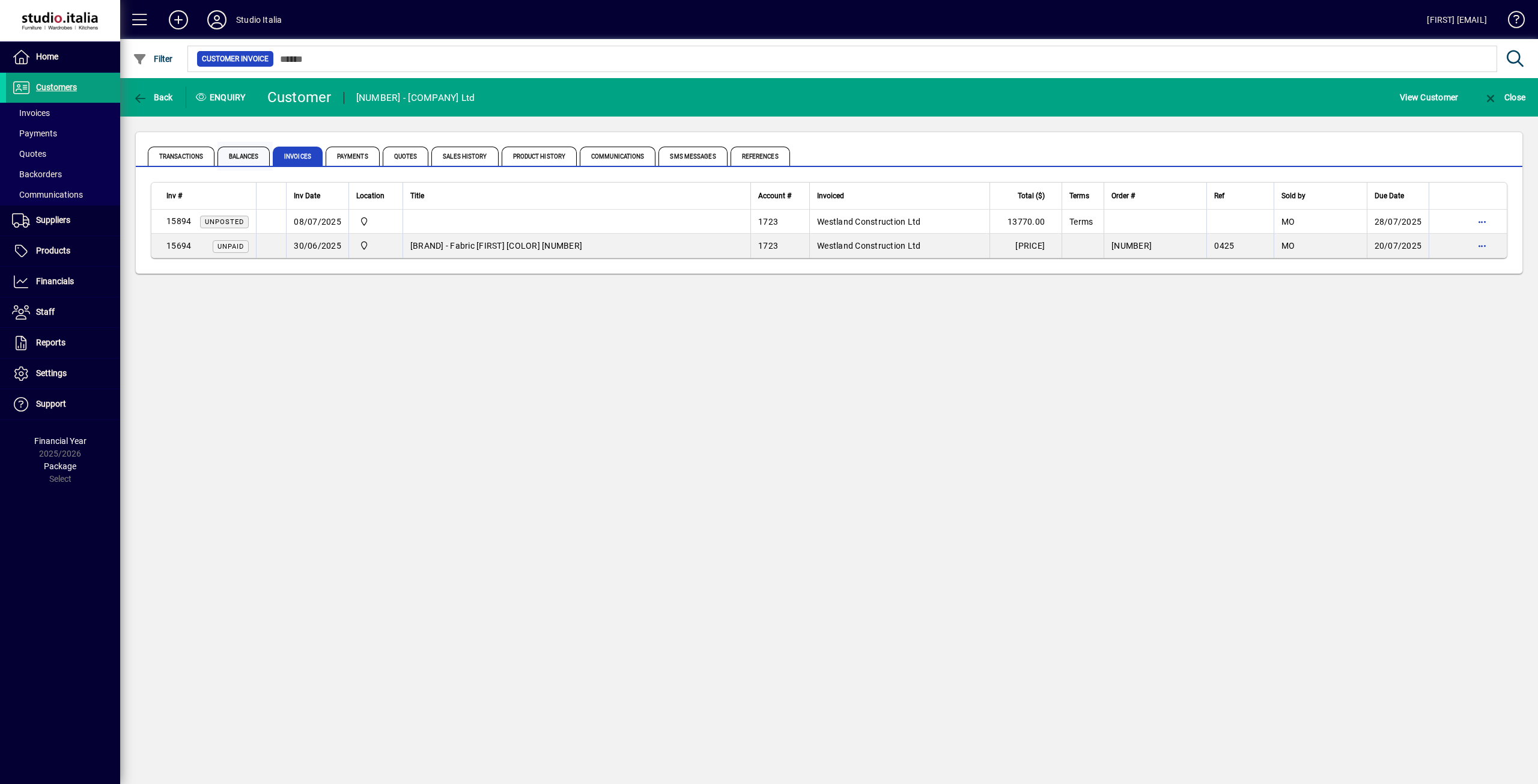 click on "Balances" at bounding box center [243, 156] 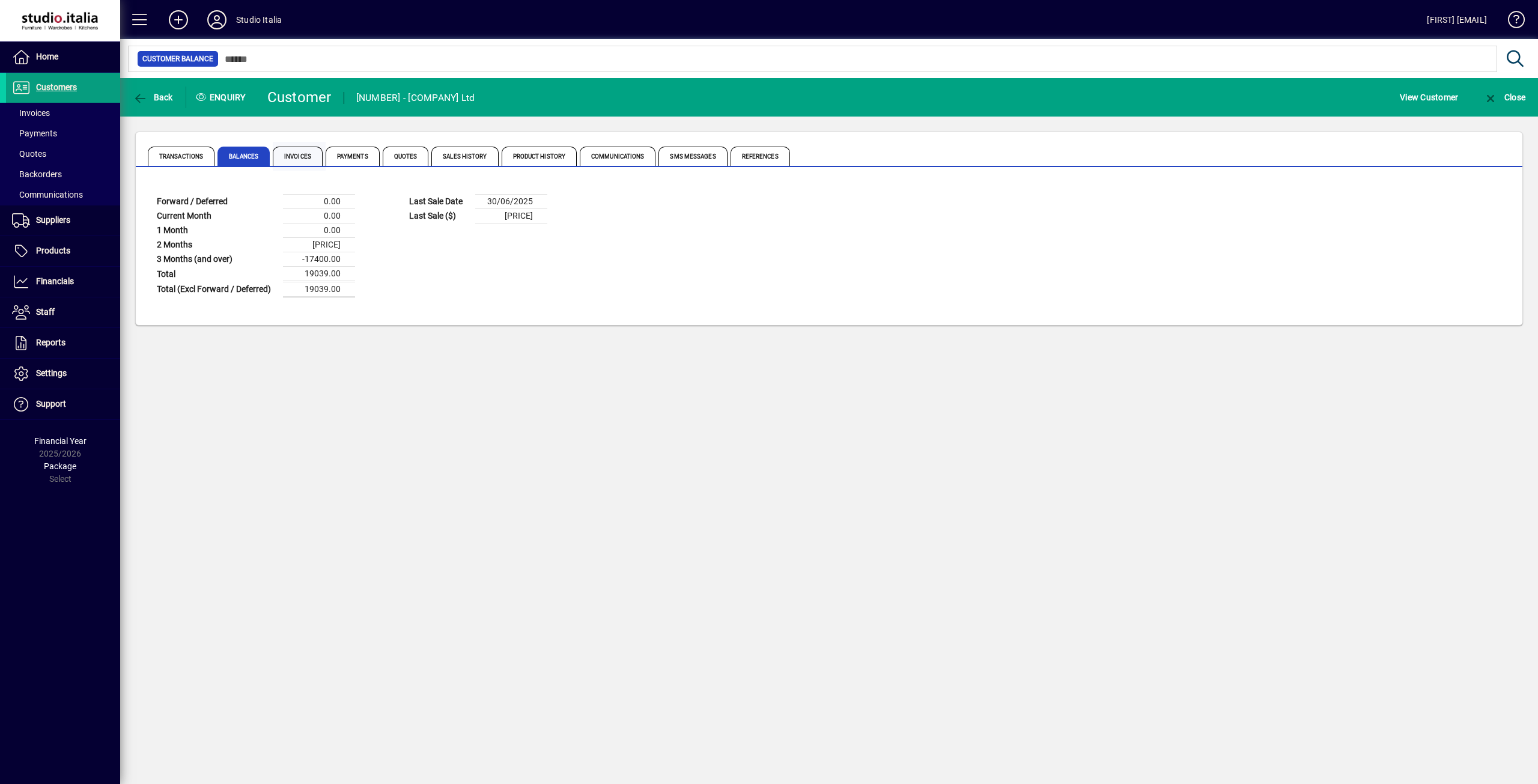 click on "Invoices" at bounding box center (297, 156) 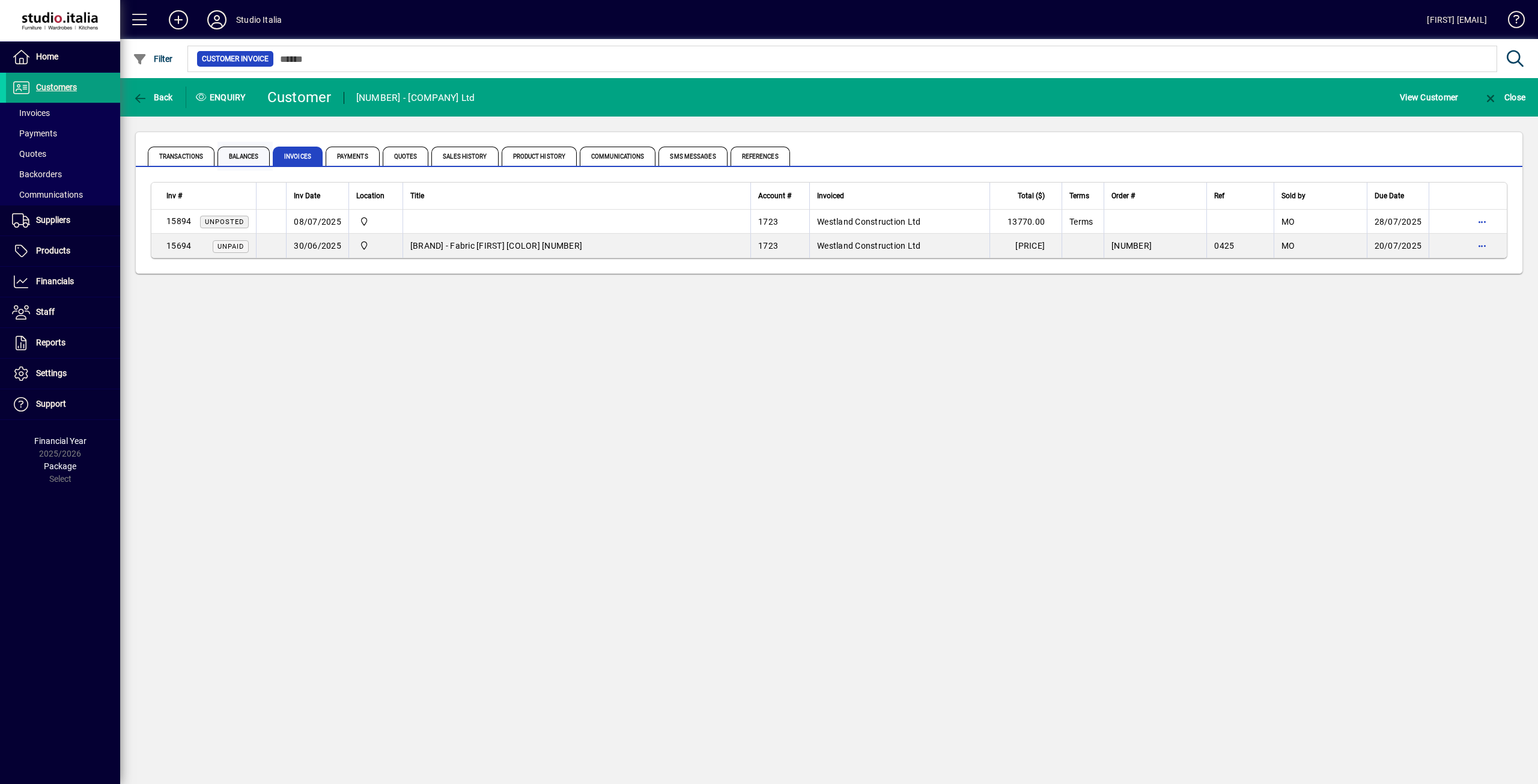 click on "Balances" at bounding box center [243, 156] 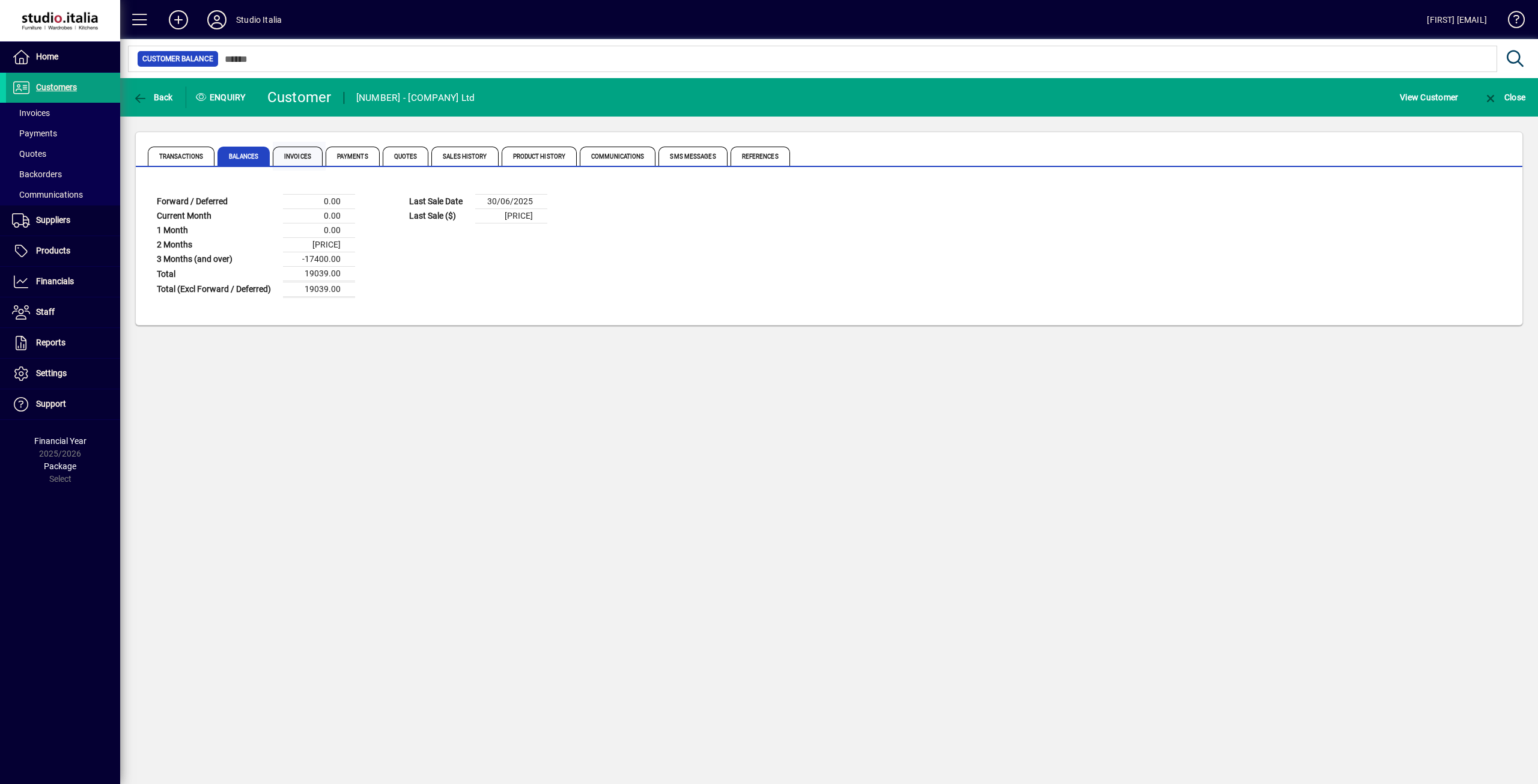 click on "Invoices" at bounding box center [297, 156] 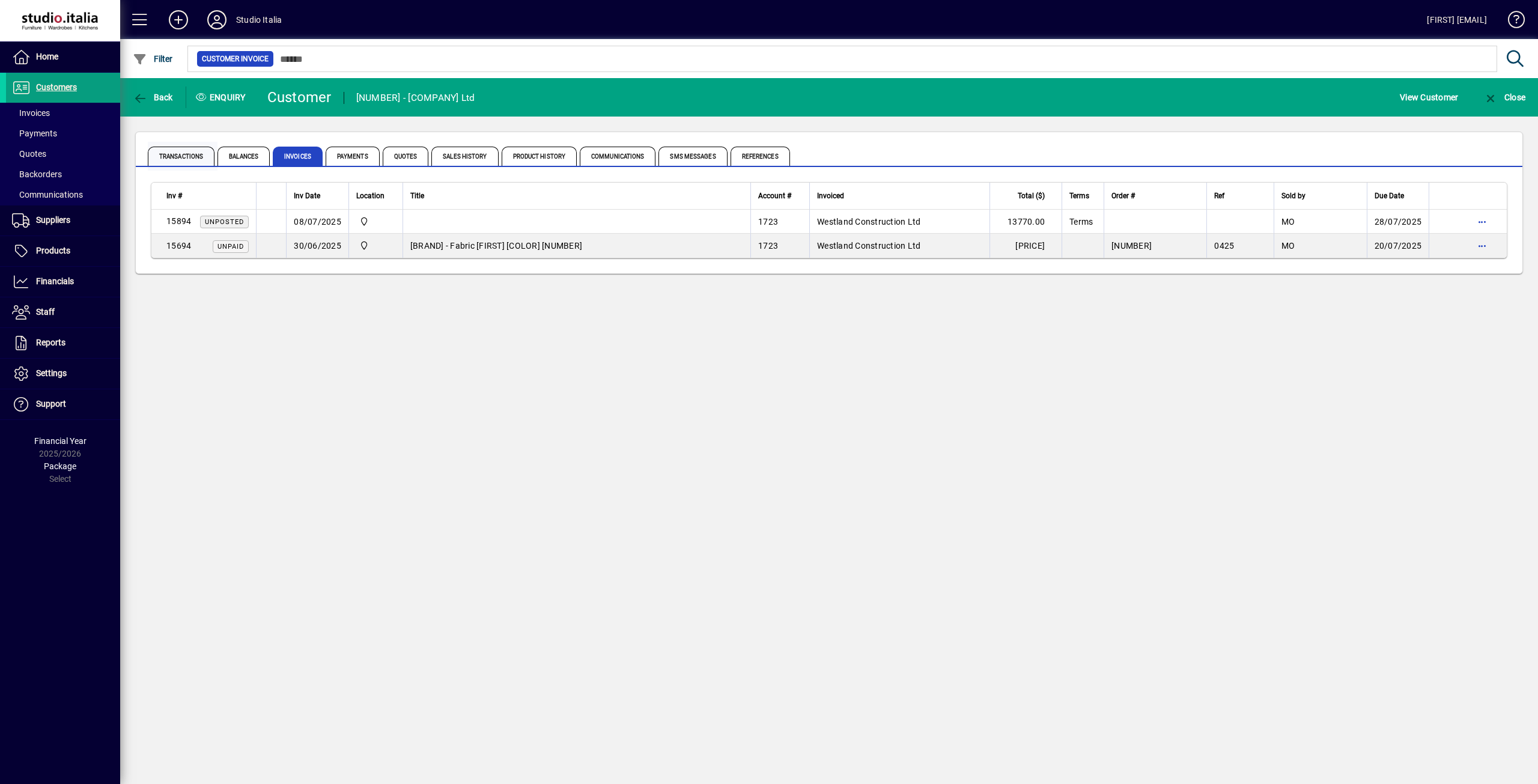 click on "Transactions" at bounding box center (181, 156) 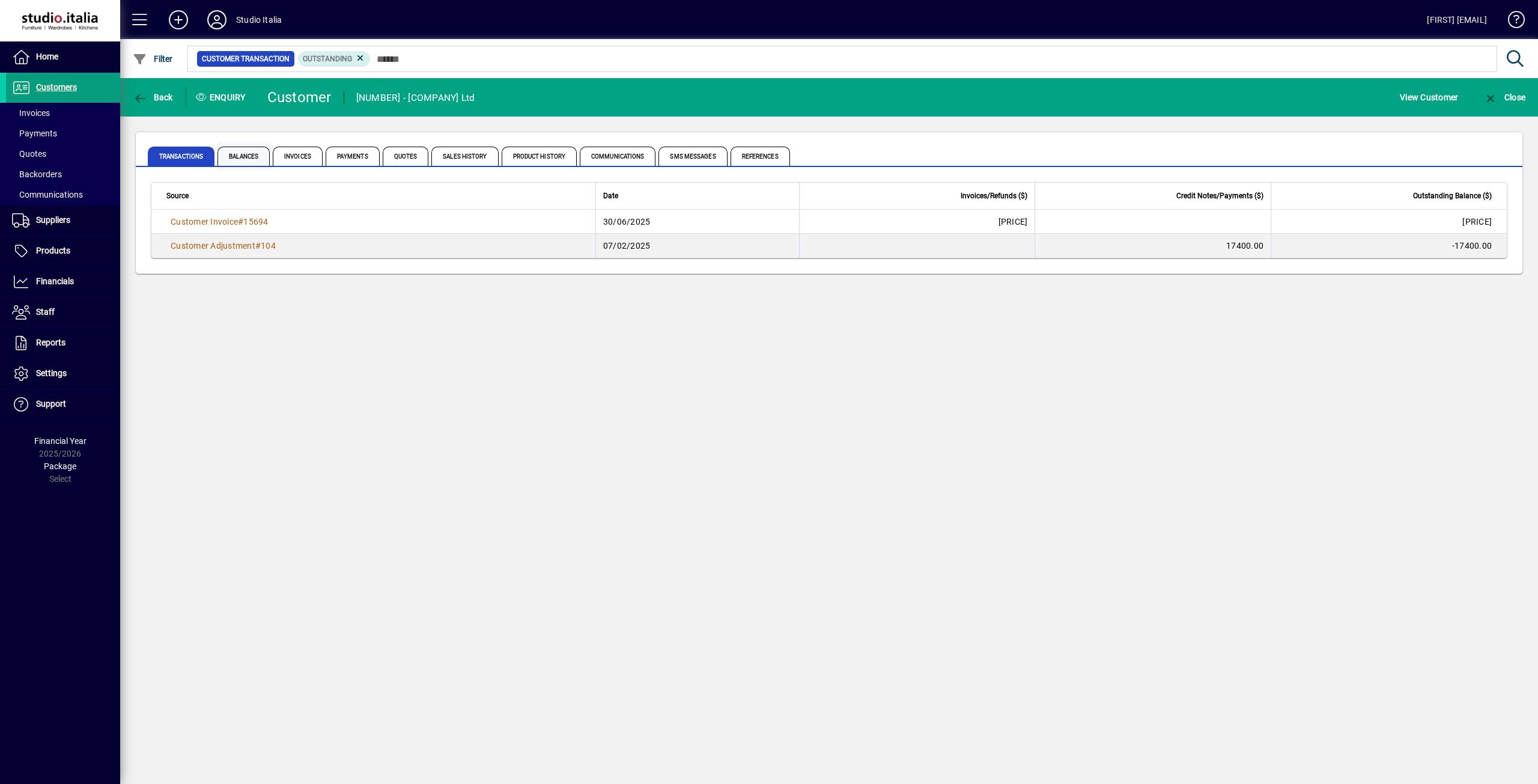 click on "Balances" at bounding box center (243, 156) 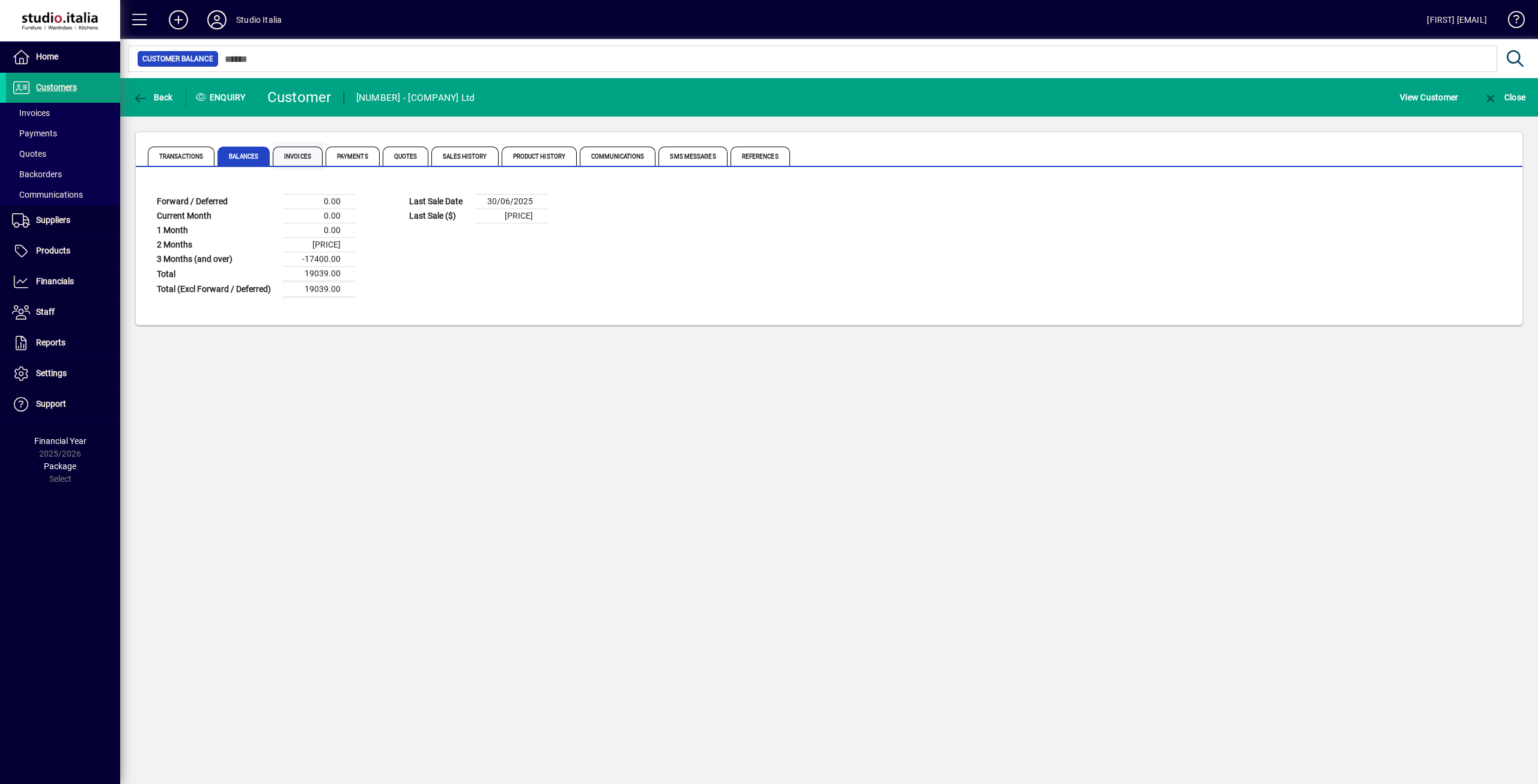 click on "Invoices" at bounding box center [297, 156] 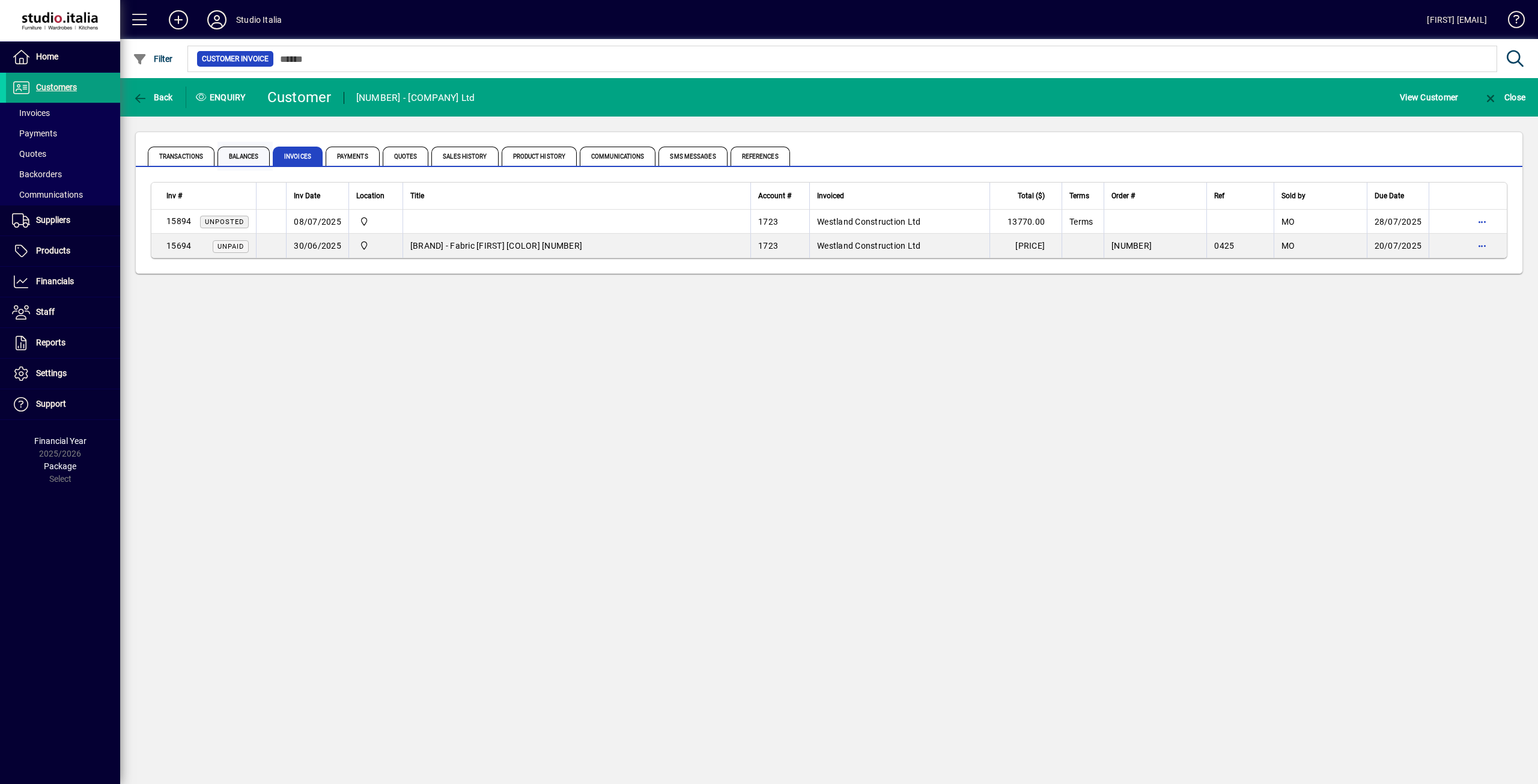 click on "Balances" at bounding box center (243, 156) 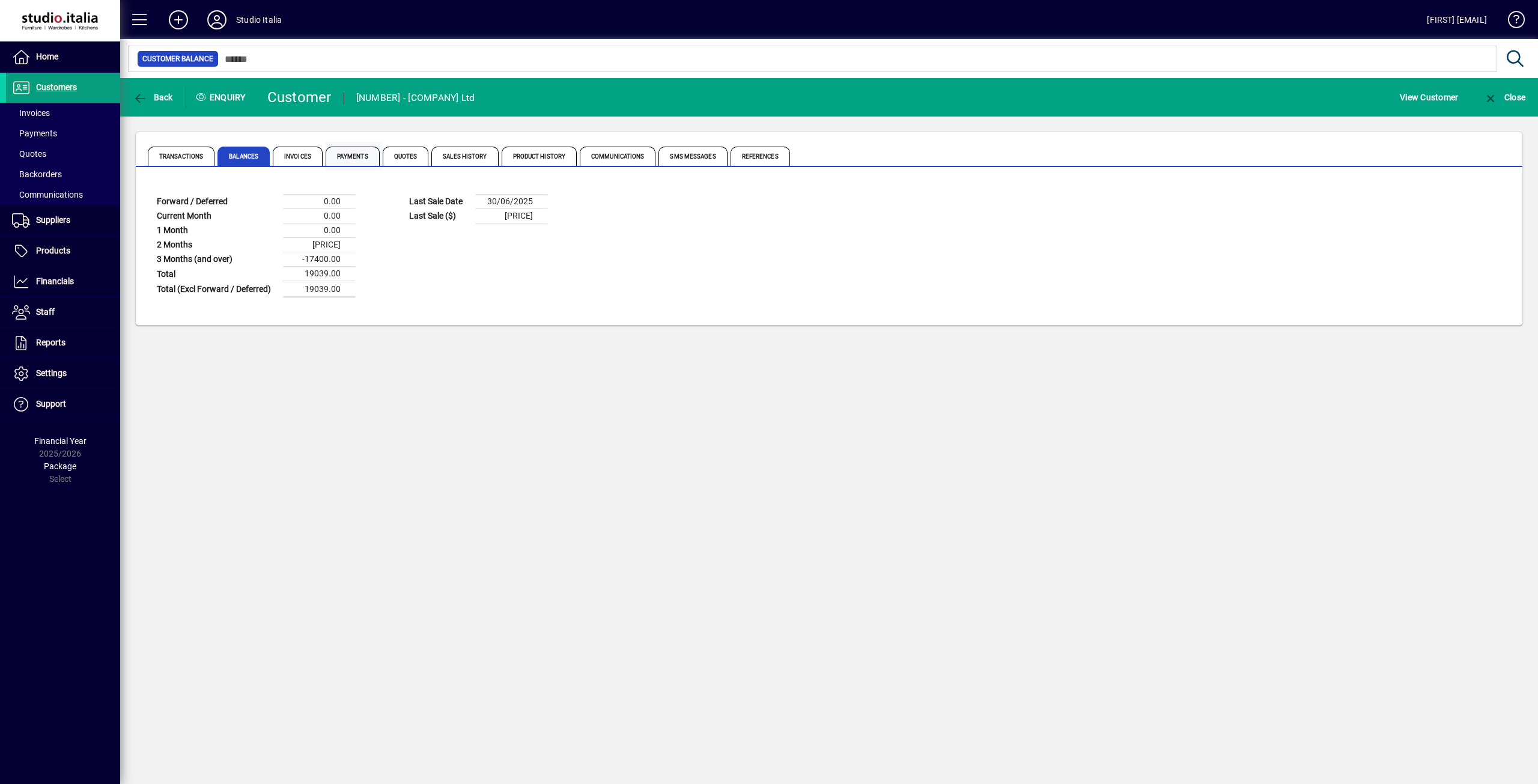 click on "Payments" at bounding box center [353, 156] 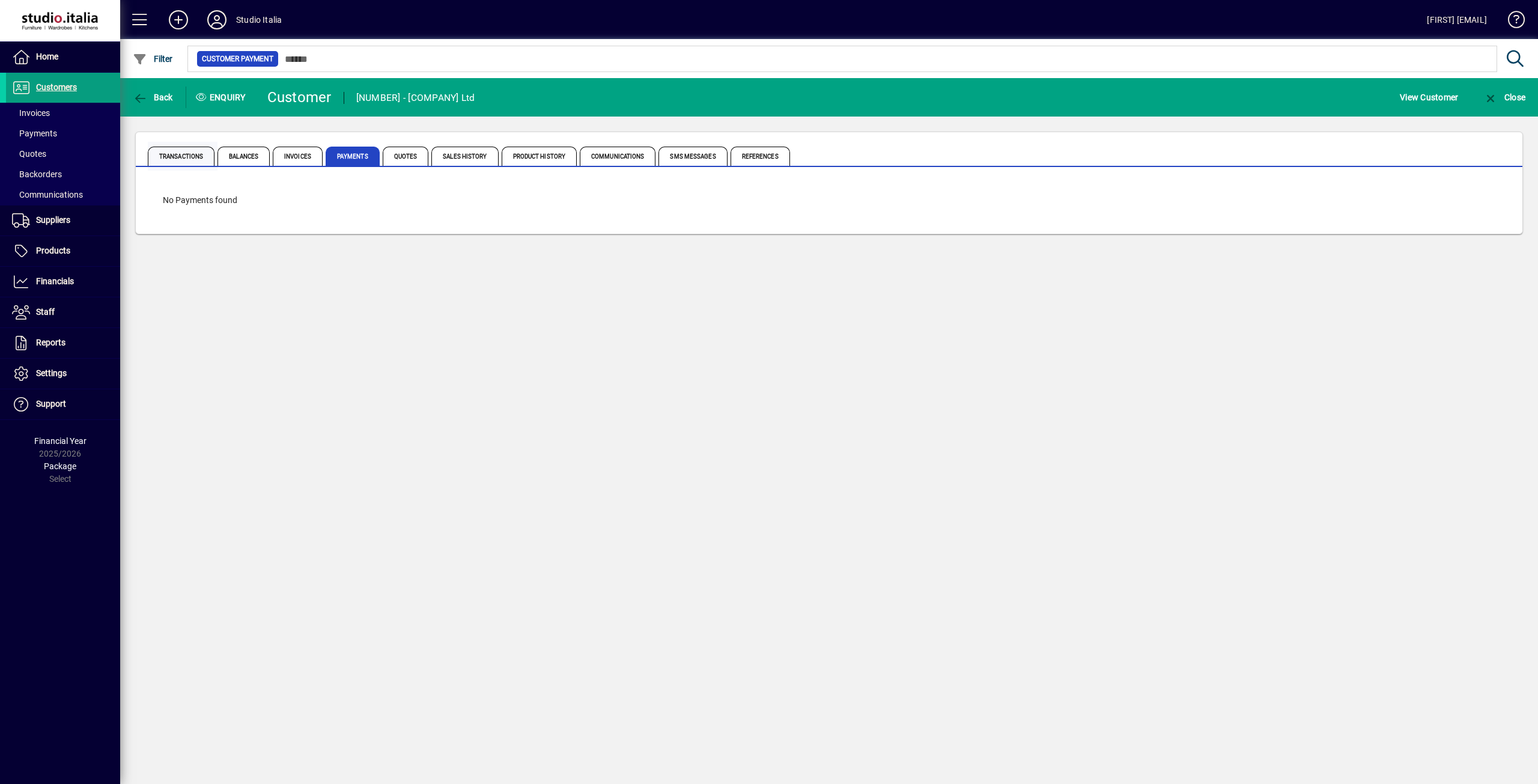 click on "Transactions" at bounding box center [181, 156] 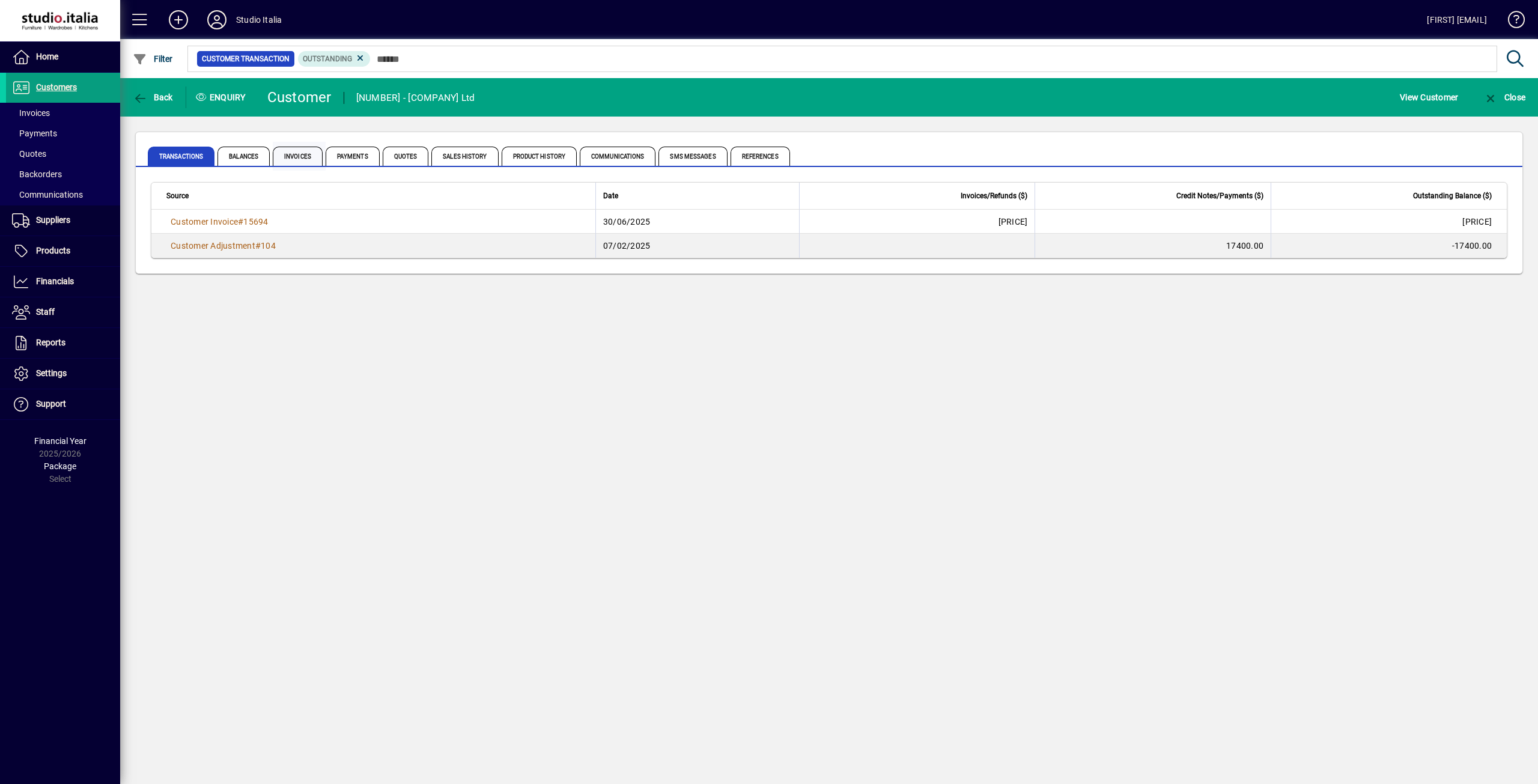 click on "Invoices" at bounding box center [297, 156] 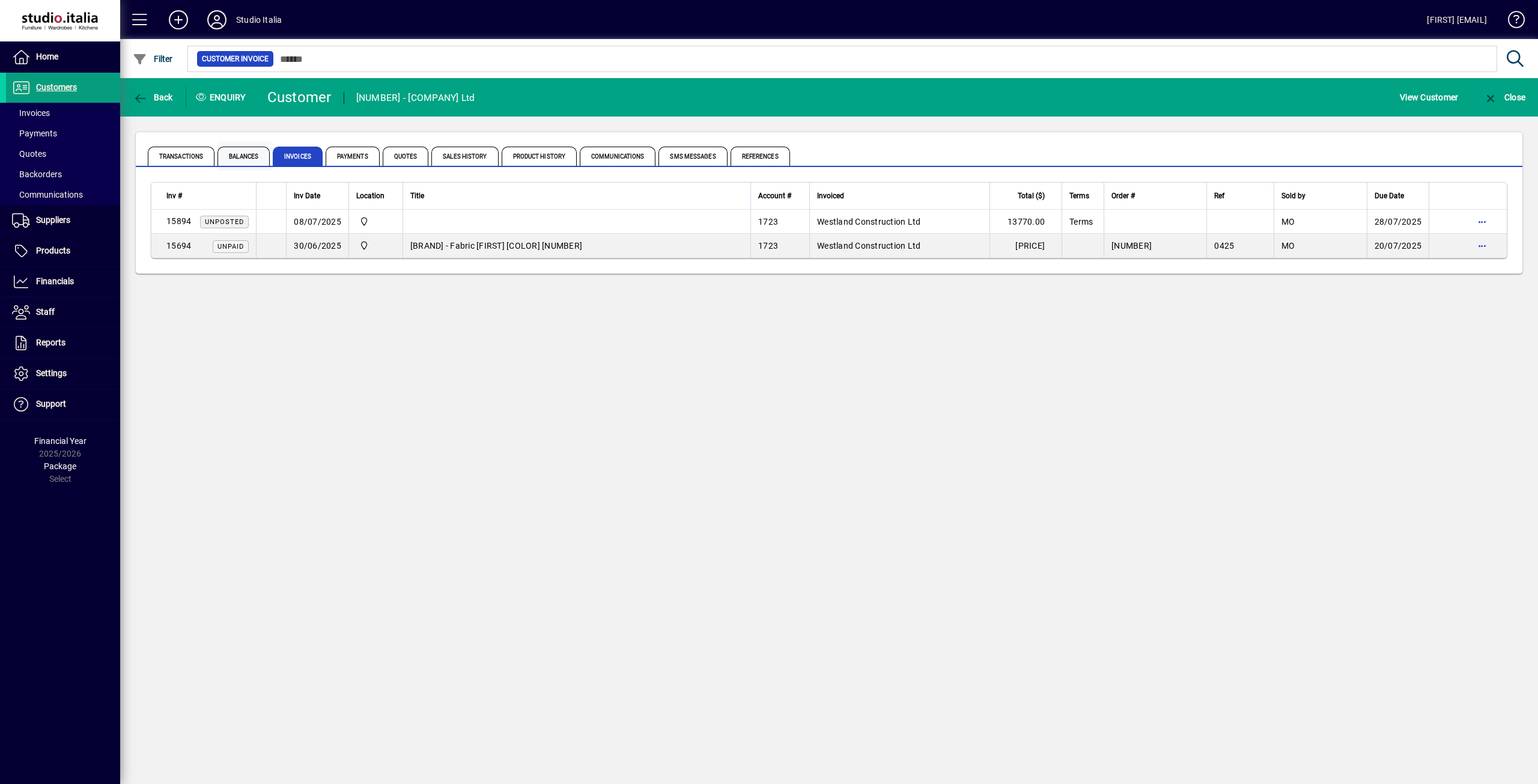 click on "Balances" at bounding box center (243, 156) 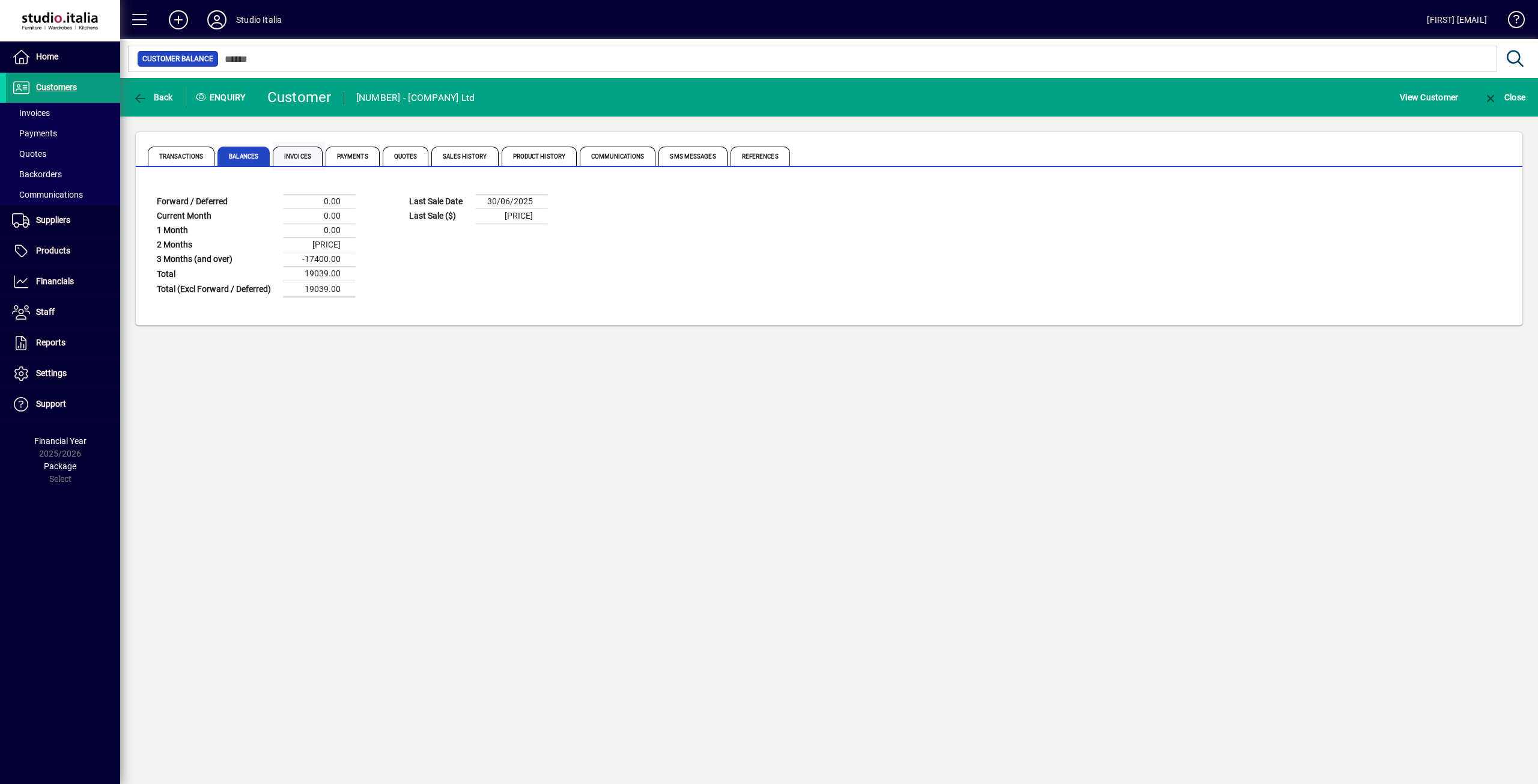 click on "Invoices" at bounding box center (297, 156) 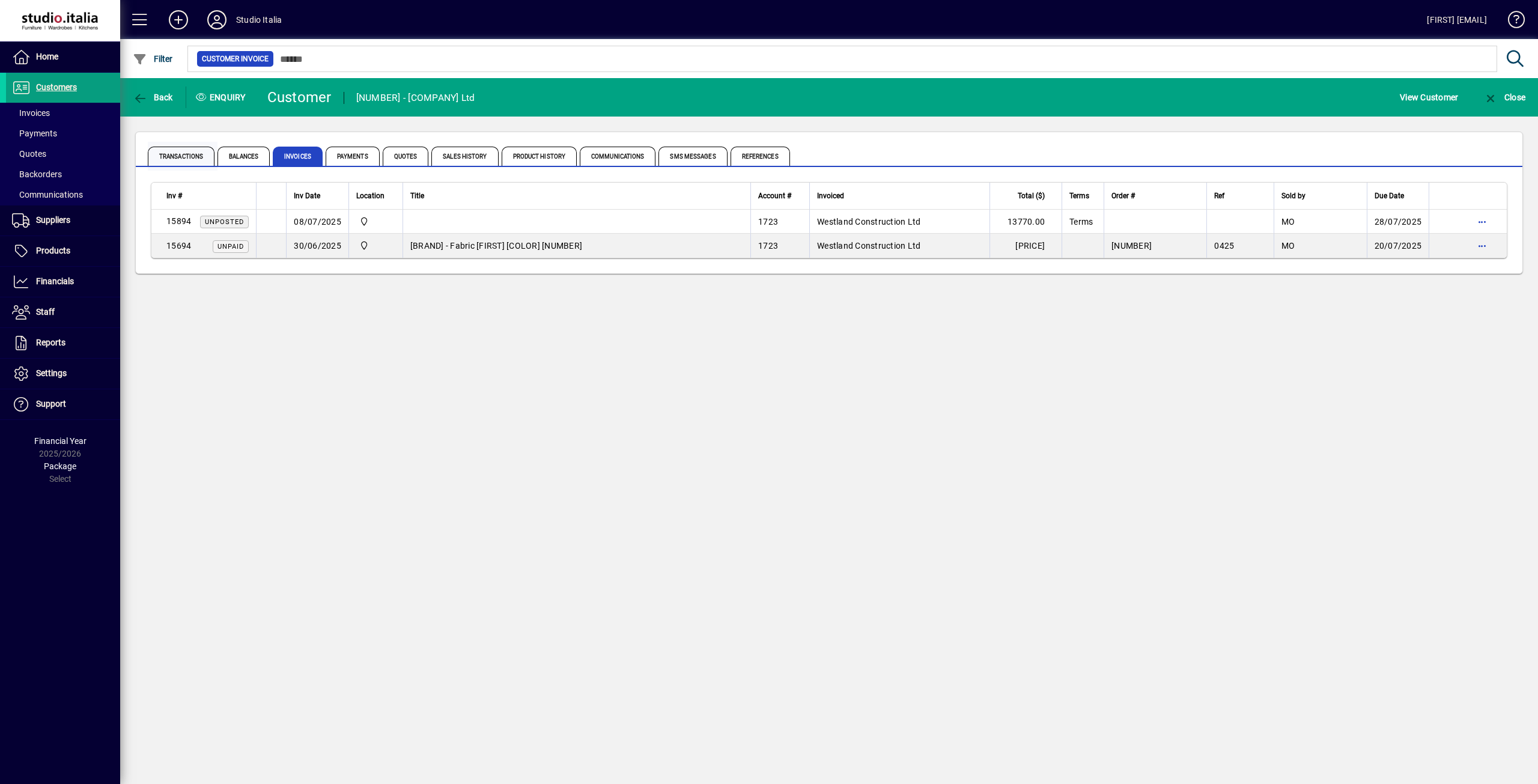 click on "Transactions" at bounding box center (181, 156) 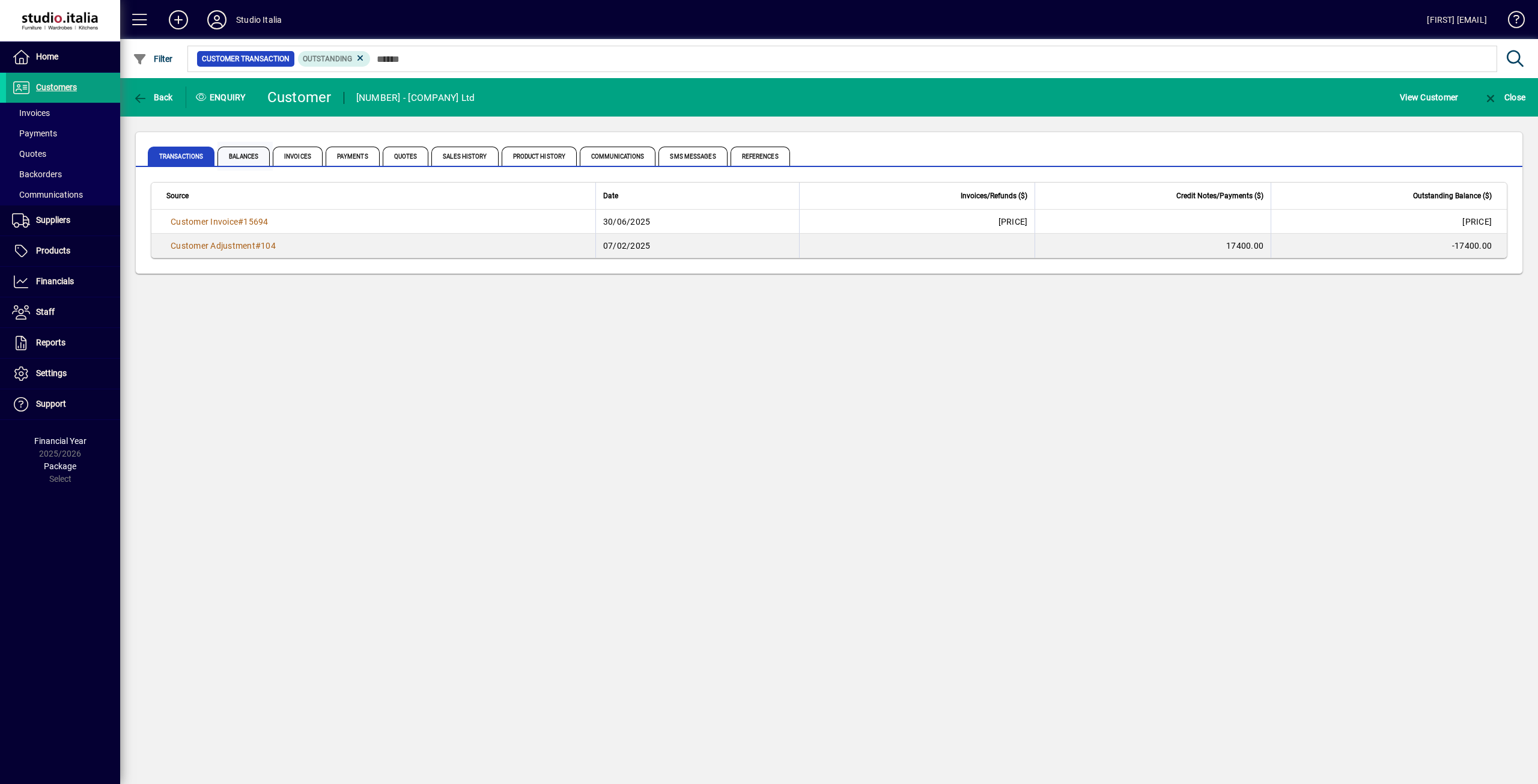 click on "Balances" at bounding box center (243, 156) 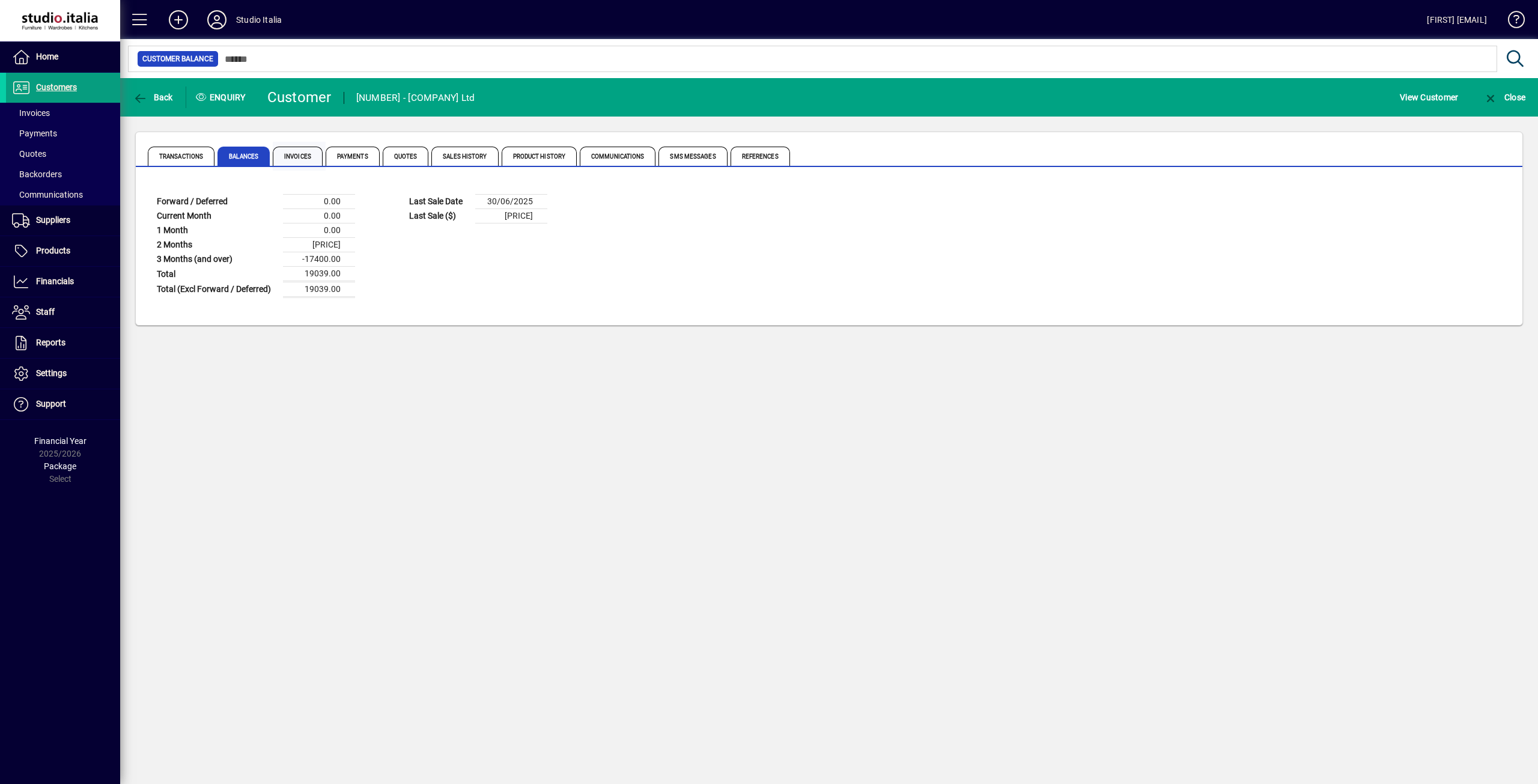 click on "Invoices" at bounding box center [297, 156] 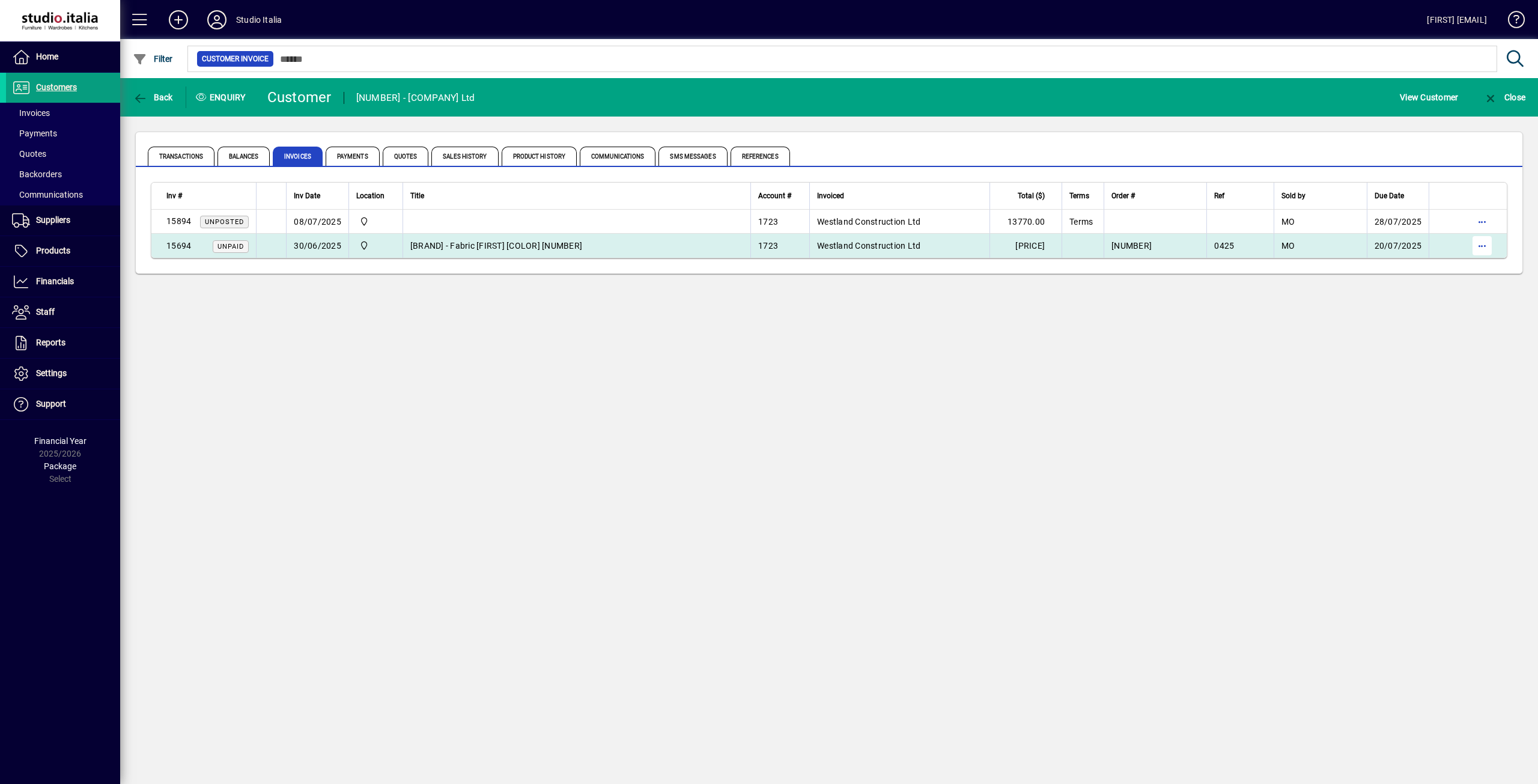 click at bounding box center [1482, 246] 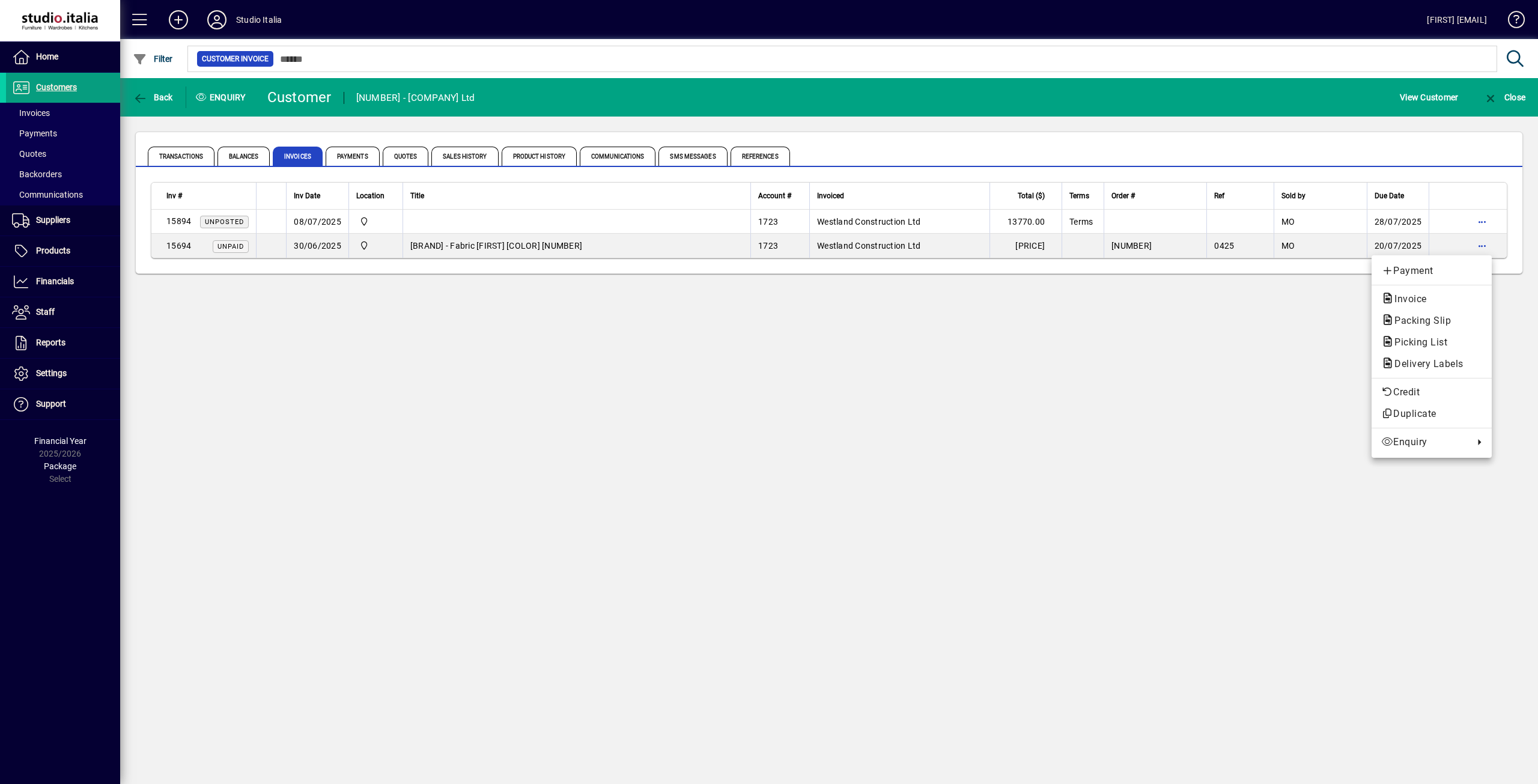 click at bounding box center [769, 392] 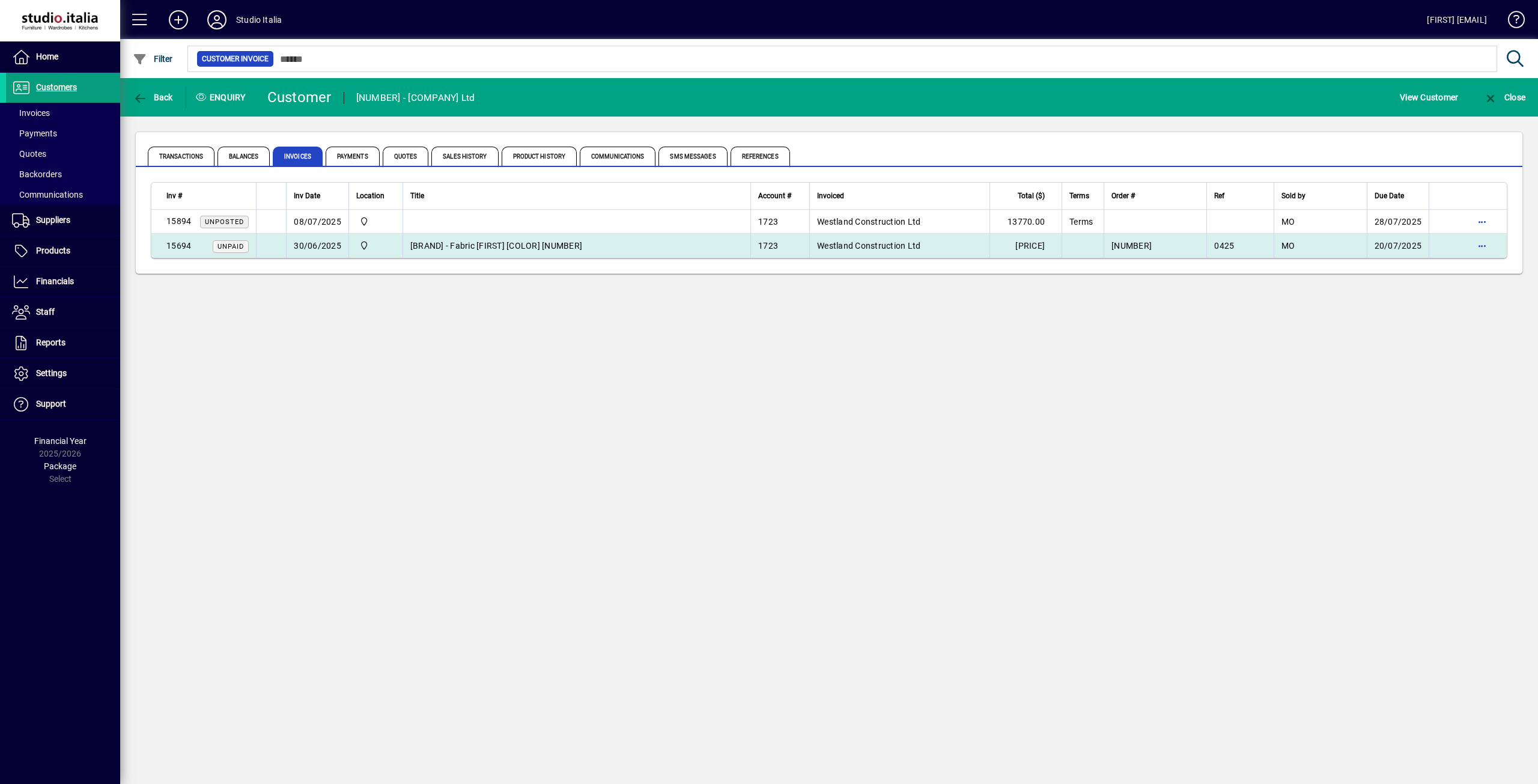 click on "[BRAND] - Fabric [FIRST] [COLOR] [NUMBER]" at bounding box center (576, 246) 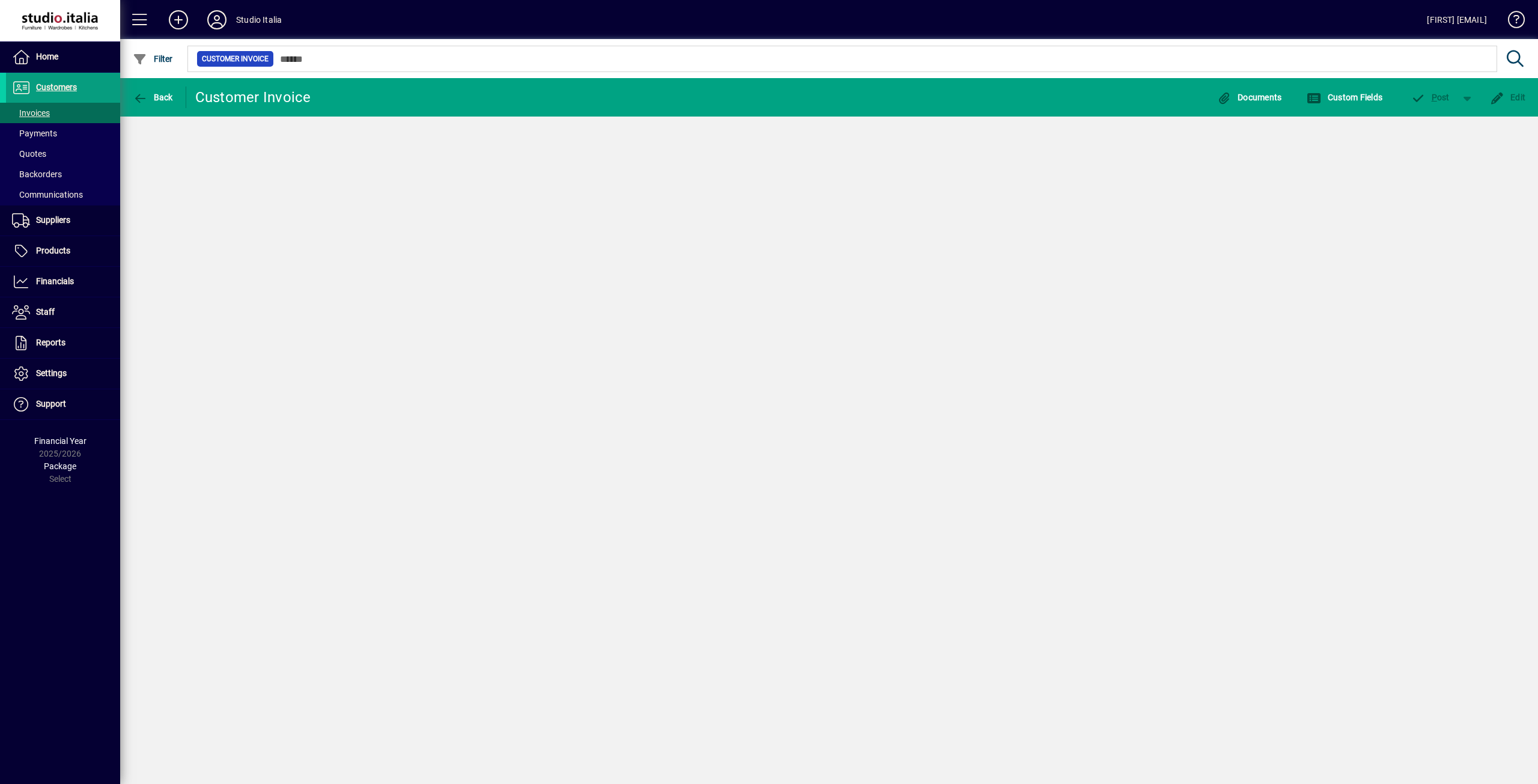 click on "Back  Customer Invoice  Documents Custom Fields P ost Edit" 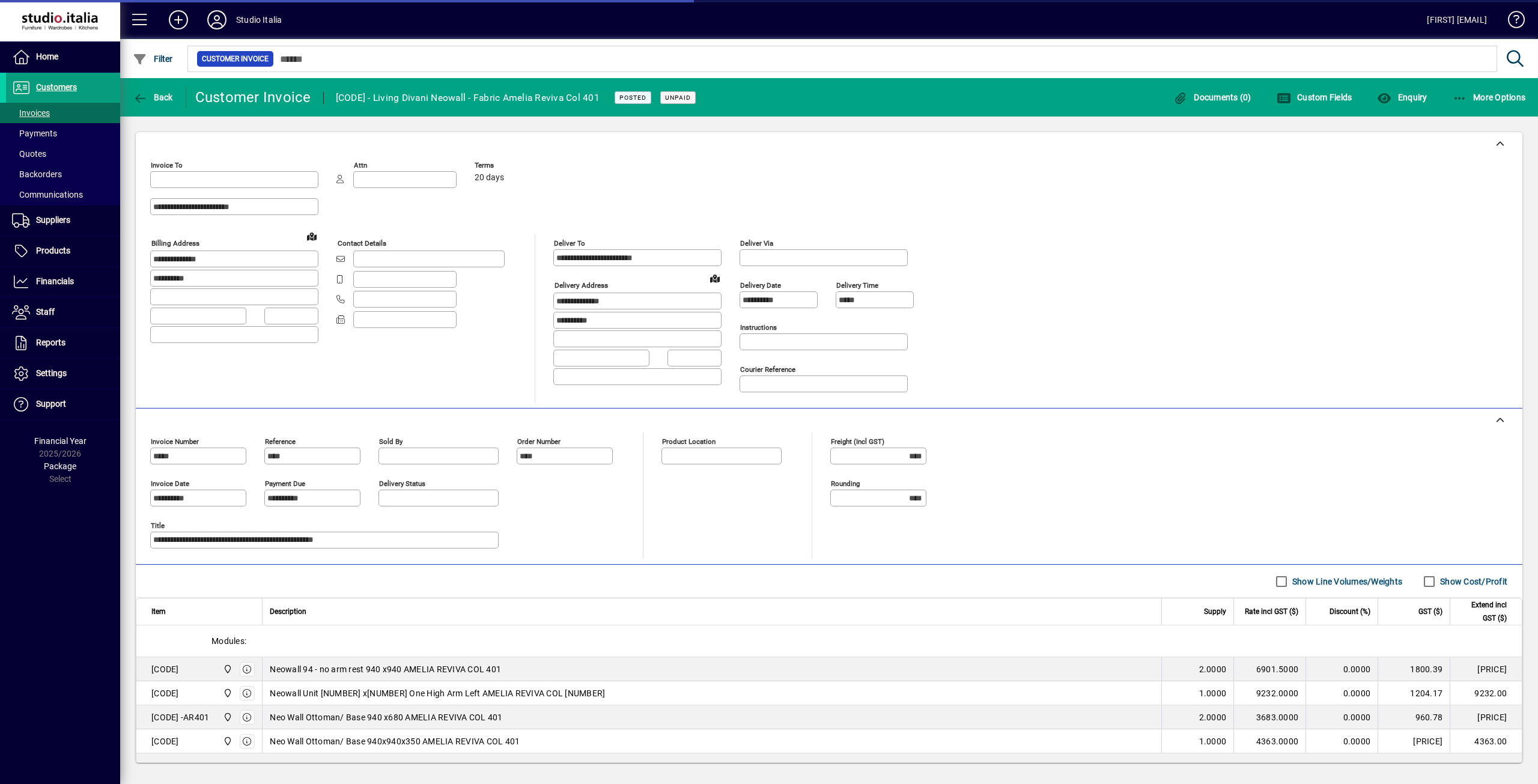 type on "**********" 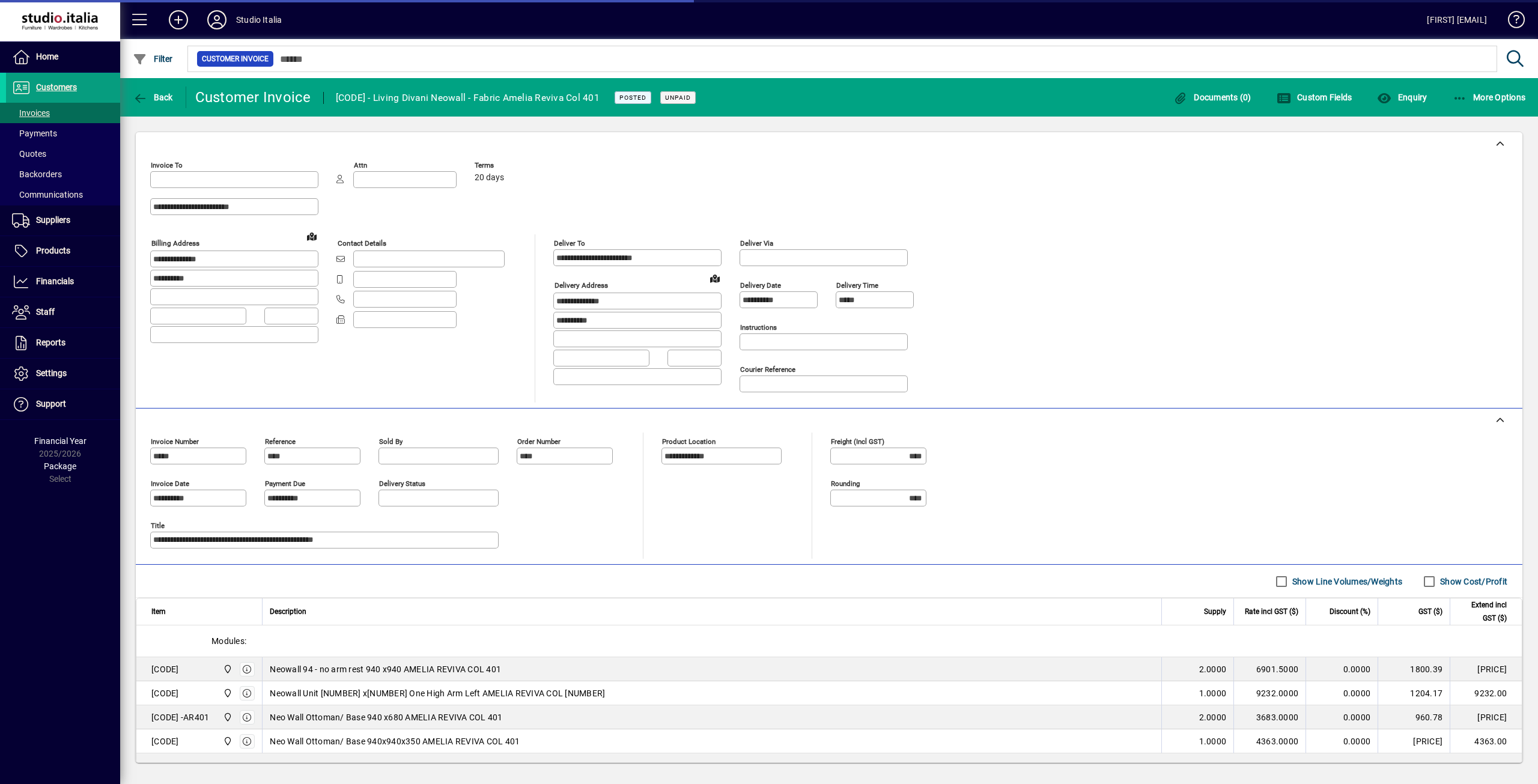 type on "**********" 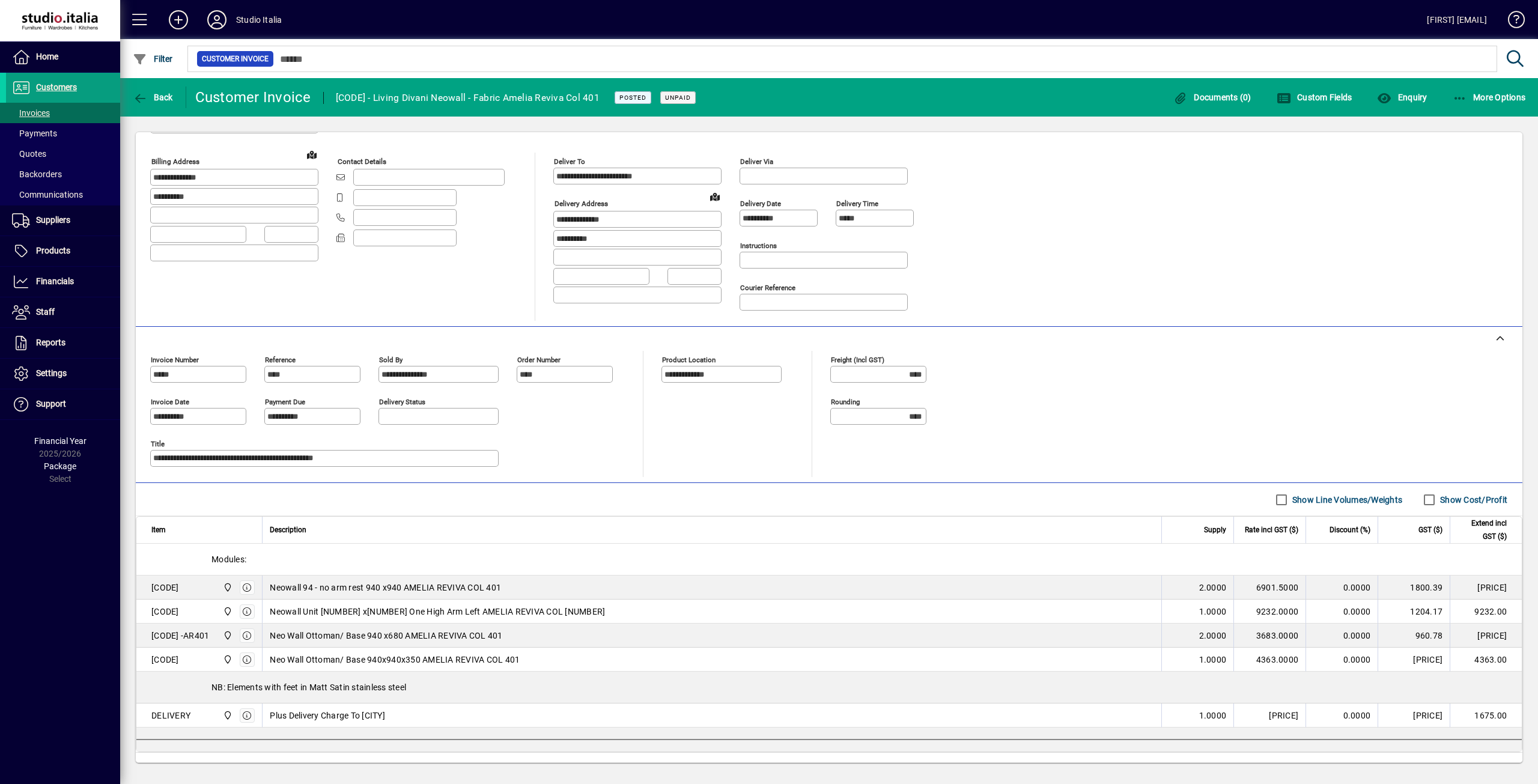 scroll, scrollTop: 19, scrollLeft: 0, axis: vertical 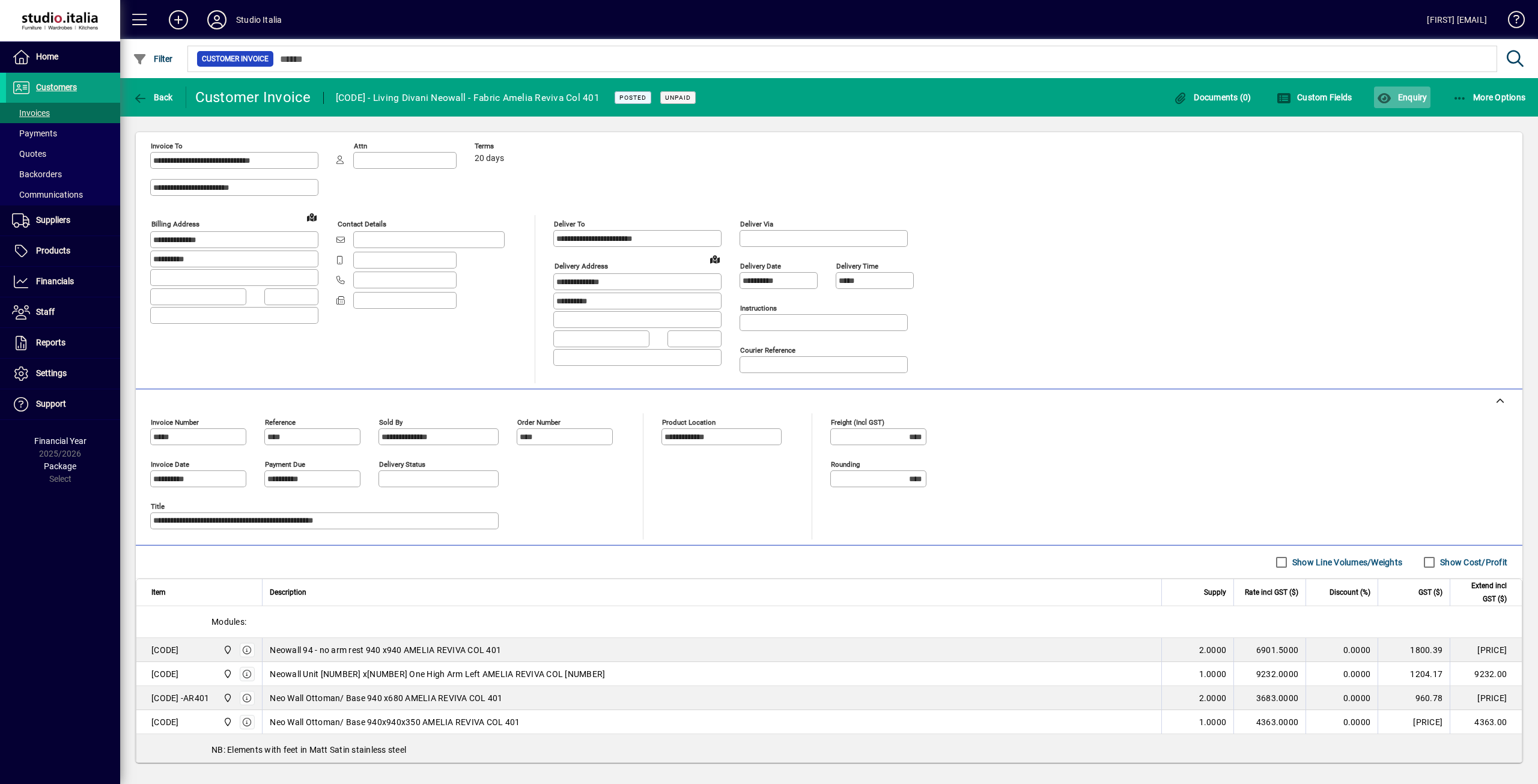 click on "Enquiry" 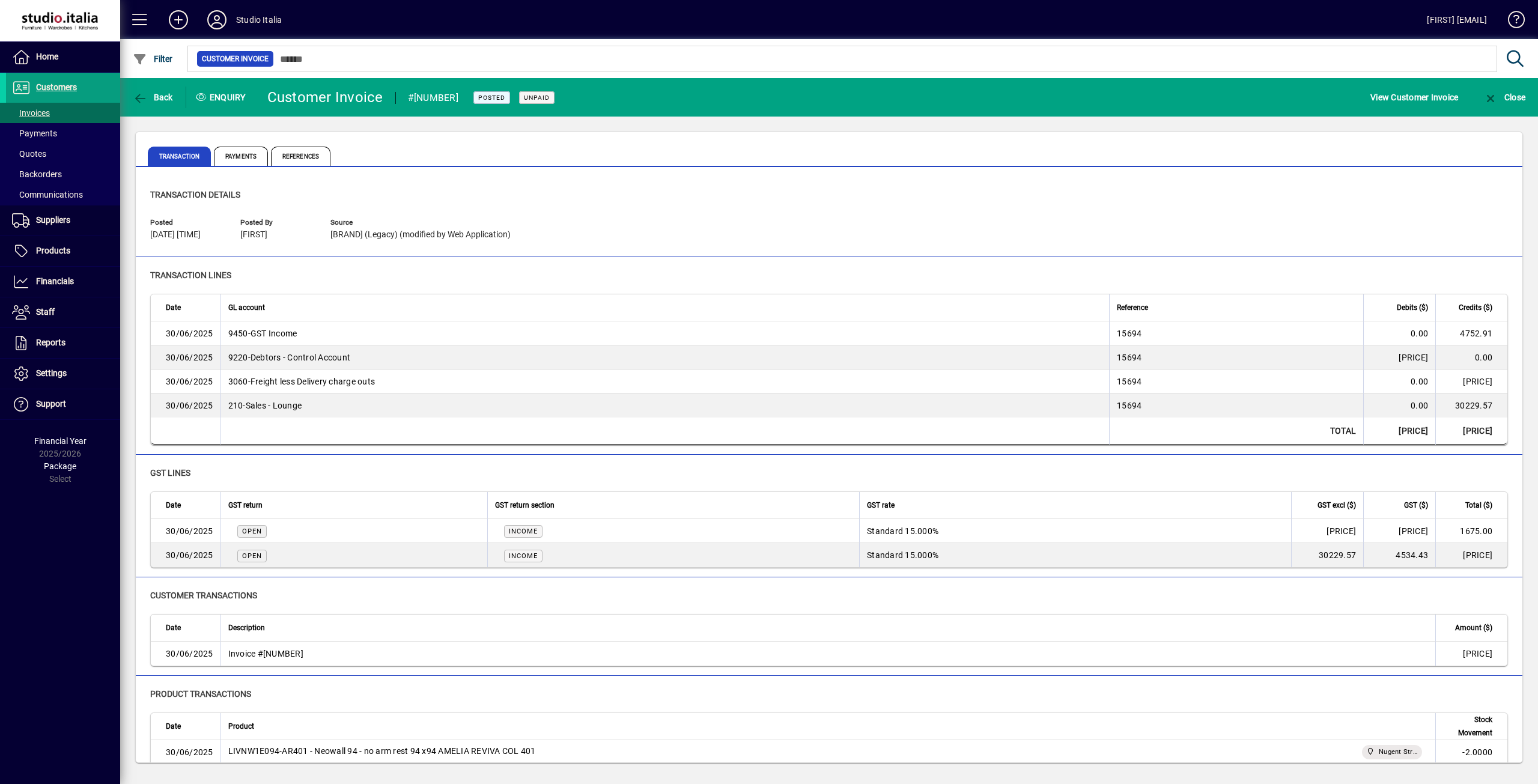 scroll, scrollTop: 108, scrollLeft: 0, axis: vertical 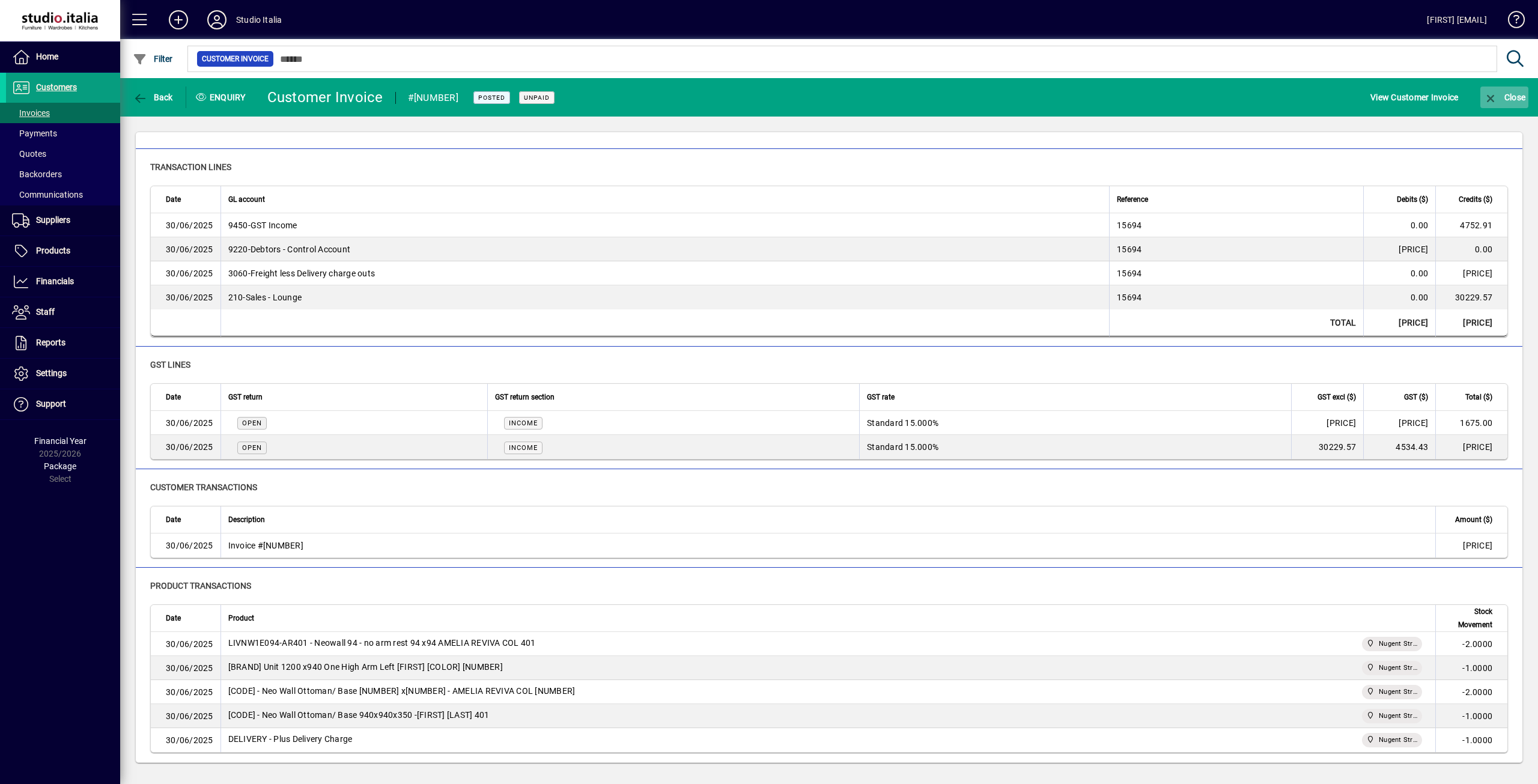 click 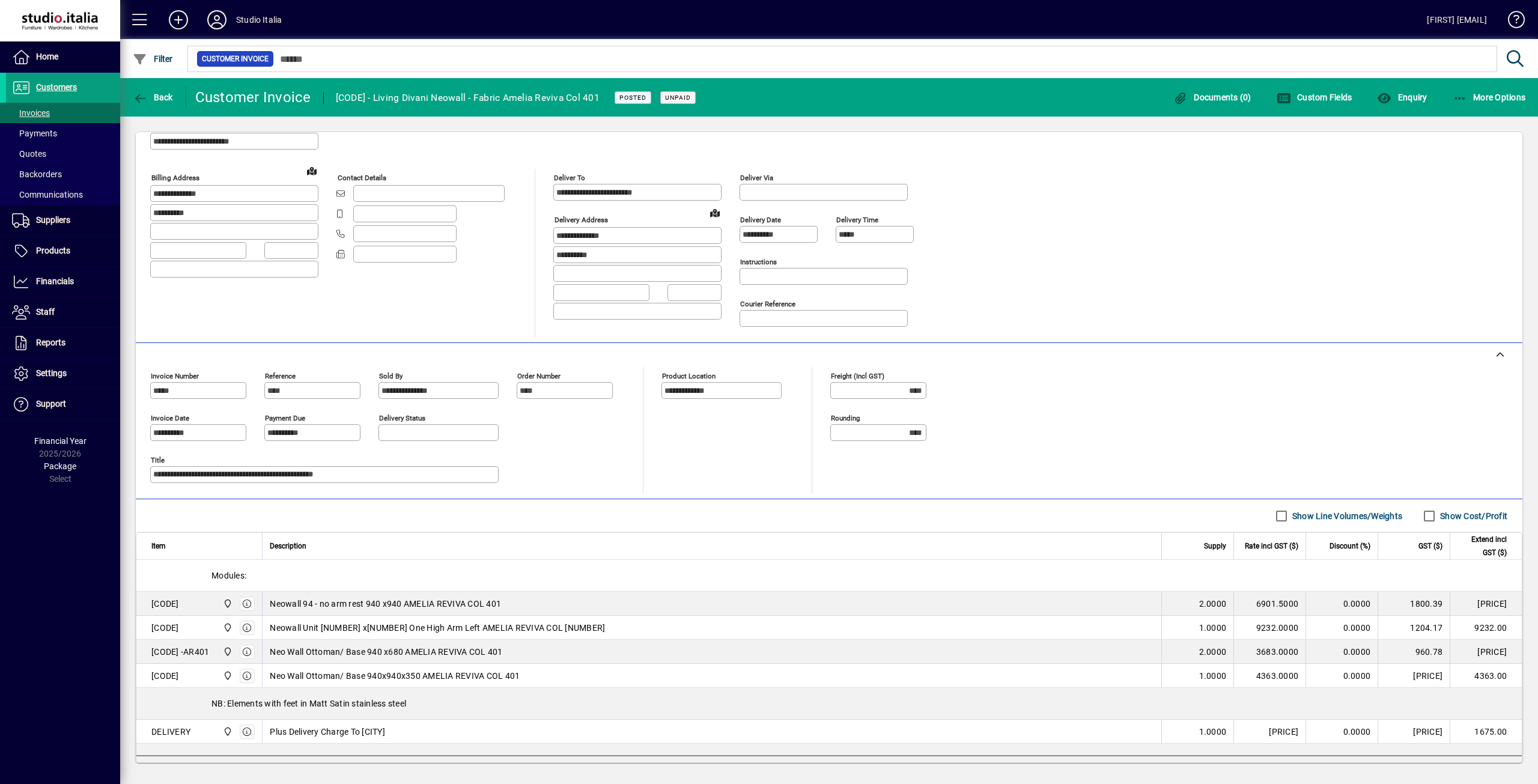 scroll, scrollTop: 139, scrollLeft: 0, axis: vertical 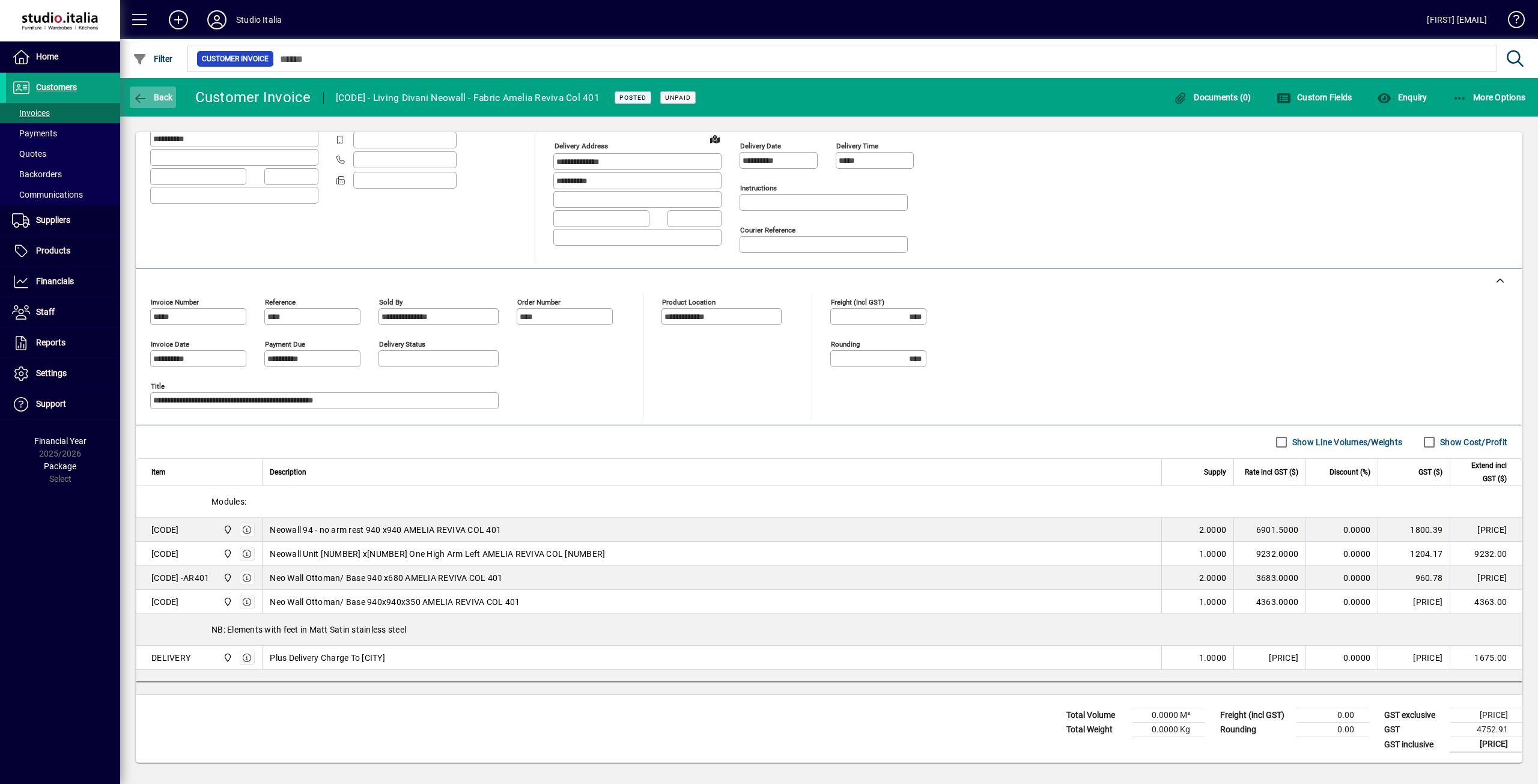 click 